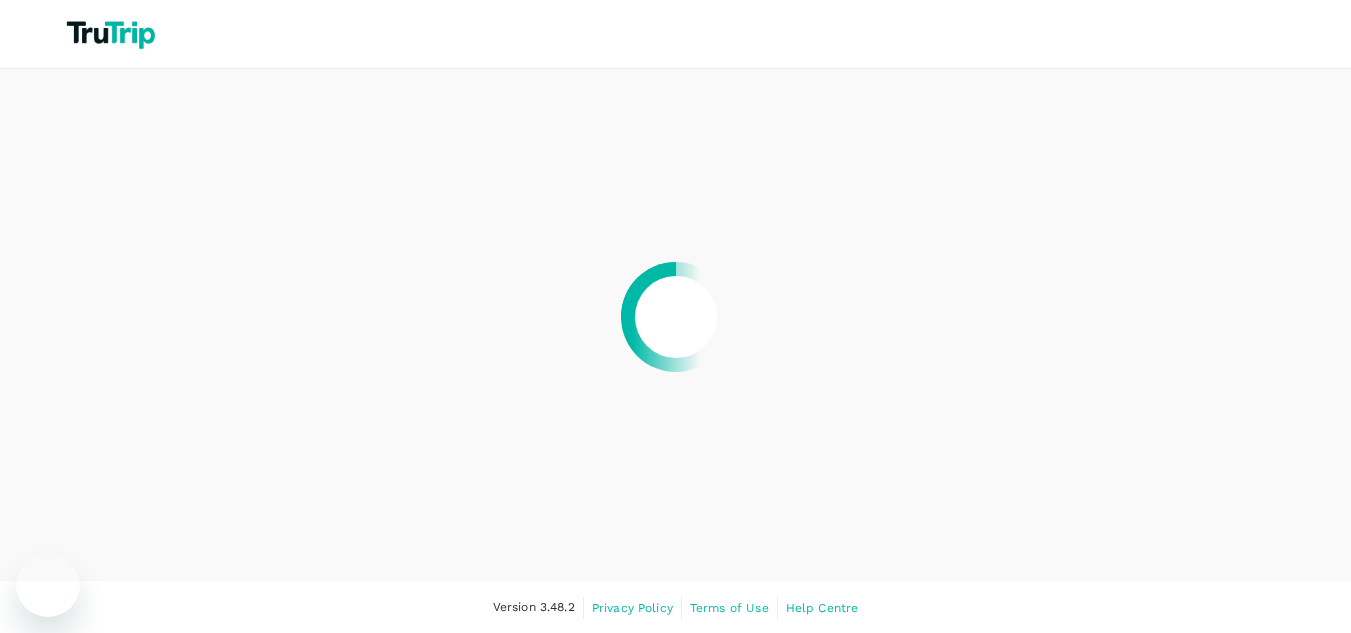 scroll, scrollTop: 0, scrollLeft: 0, axis: both 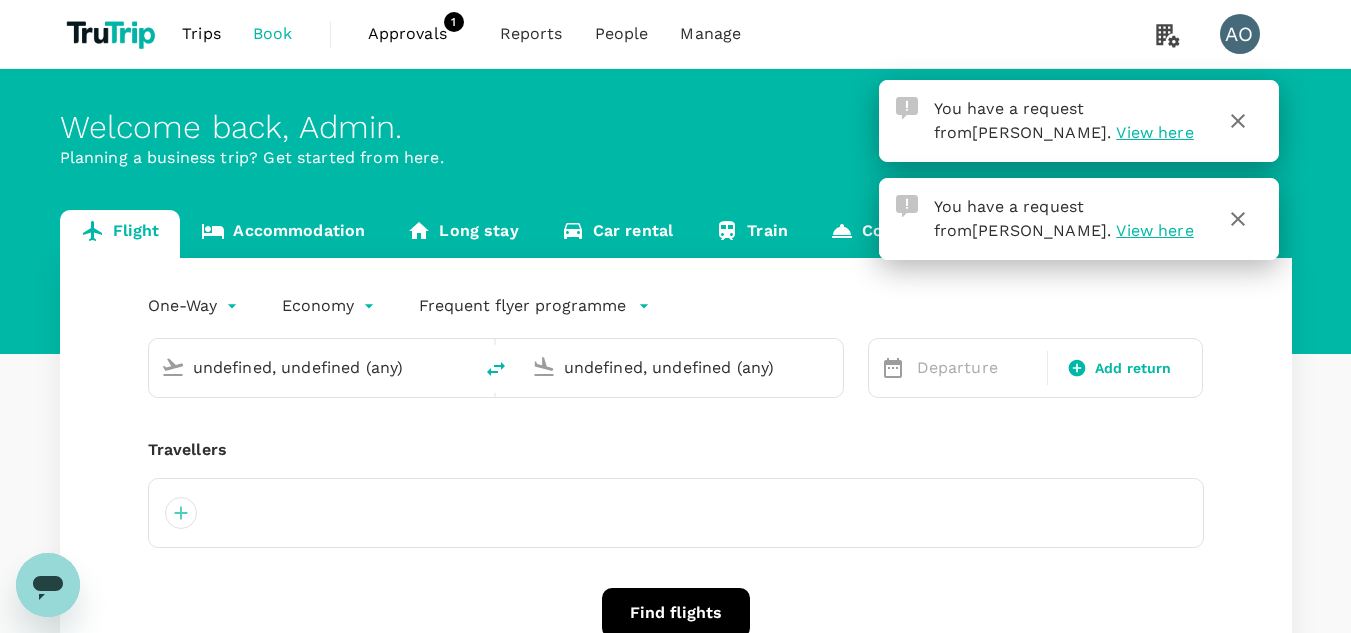 type 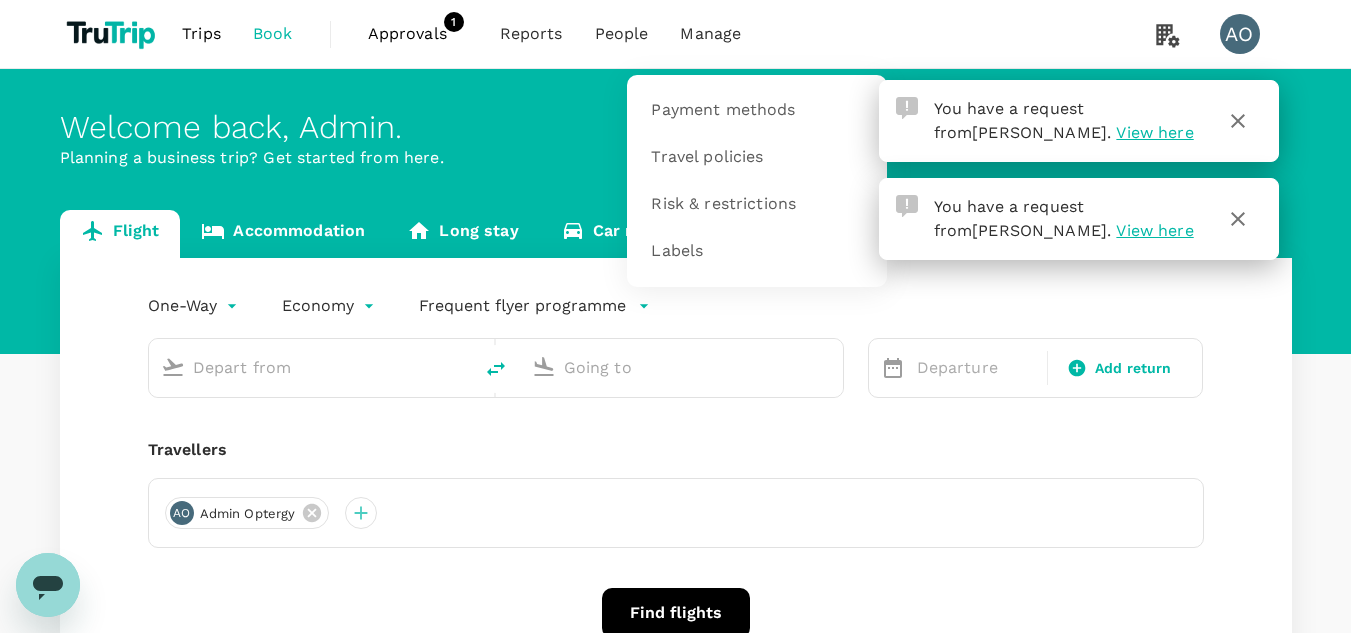 click on "Manage" at bounding box center [710, 34] 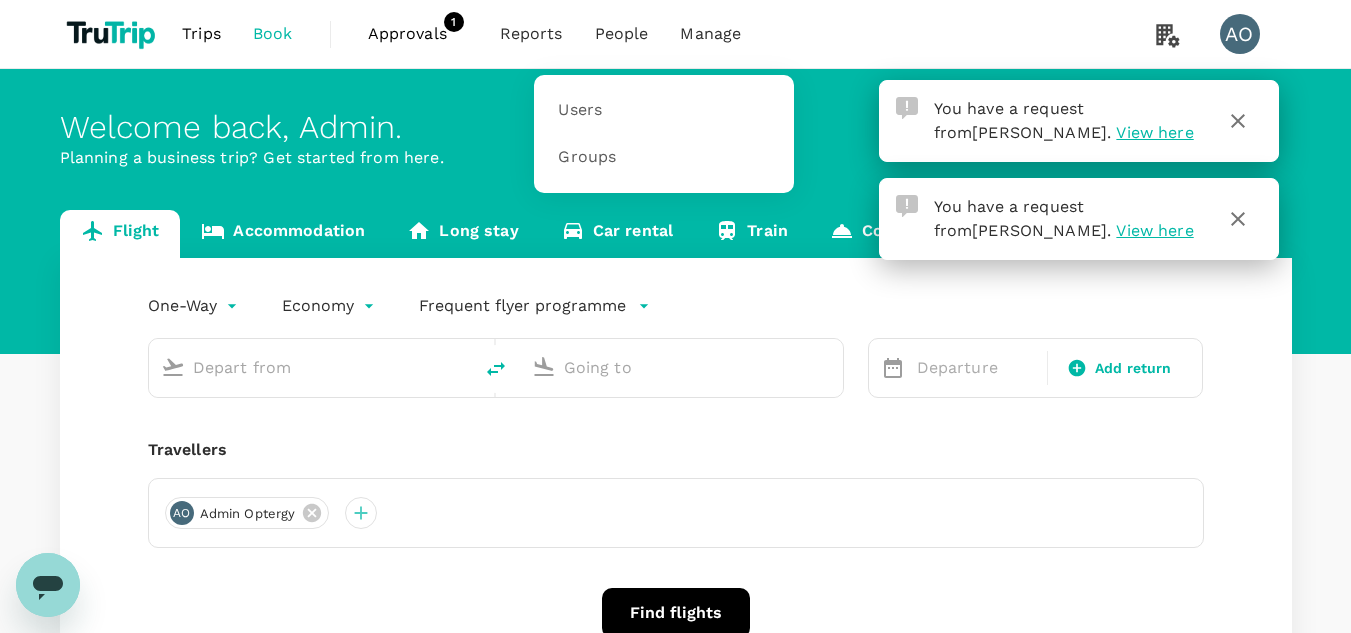 click on "People" at bounding box center (622, 34) 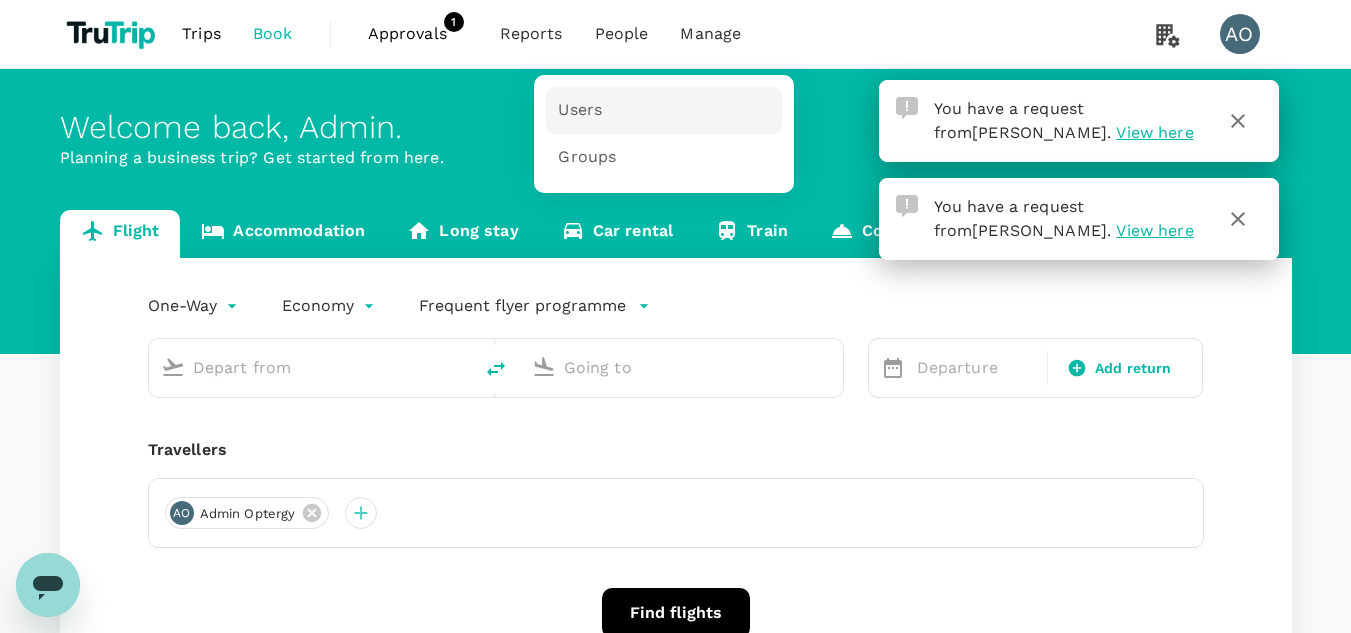 click on "Users" at bounding box center [580, 110] 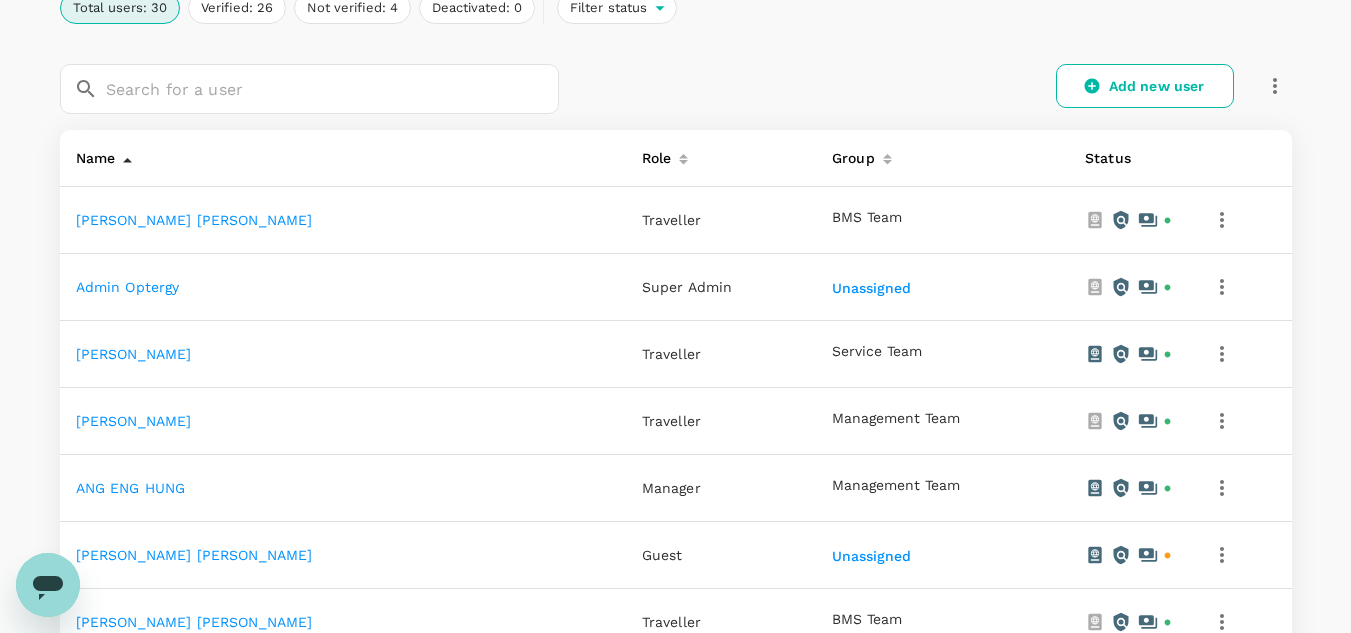 scroll, scrollTop: 0, scrollLeft: 0, axis: both 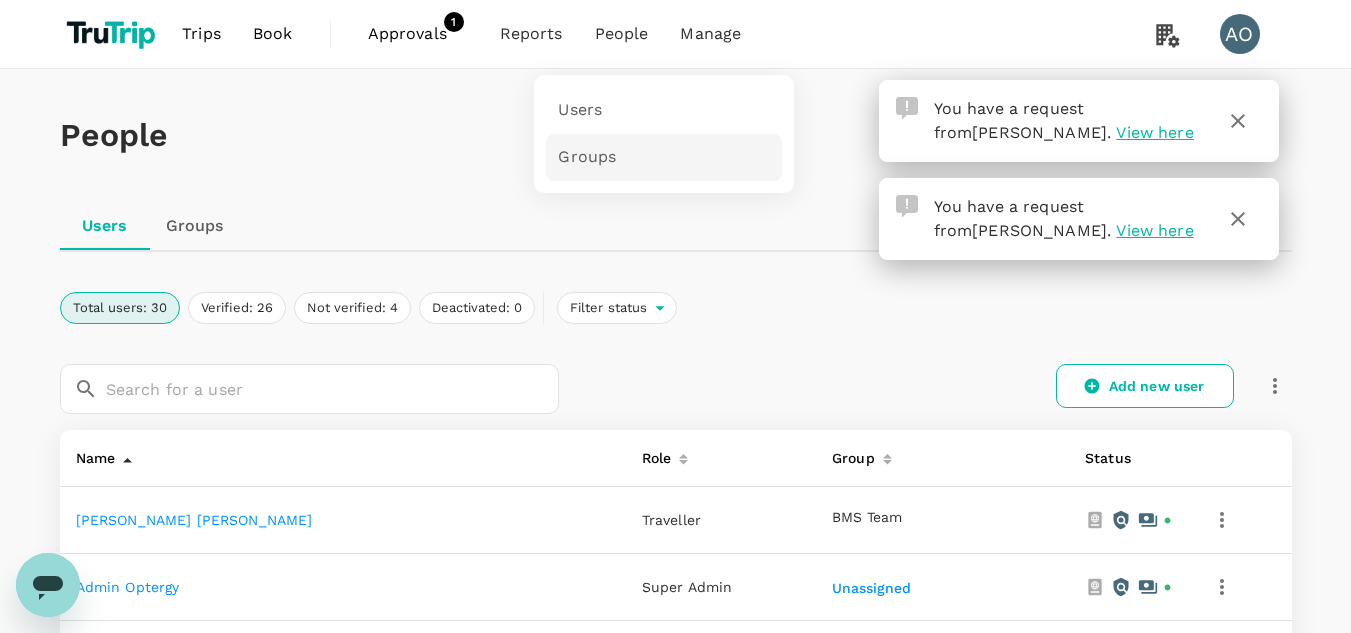 click on "Groups" at bounding box center (587, 157) 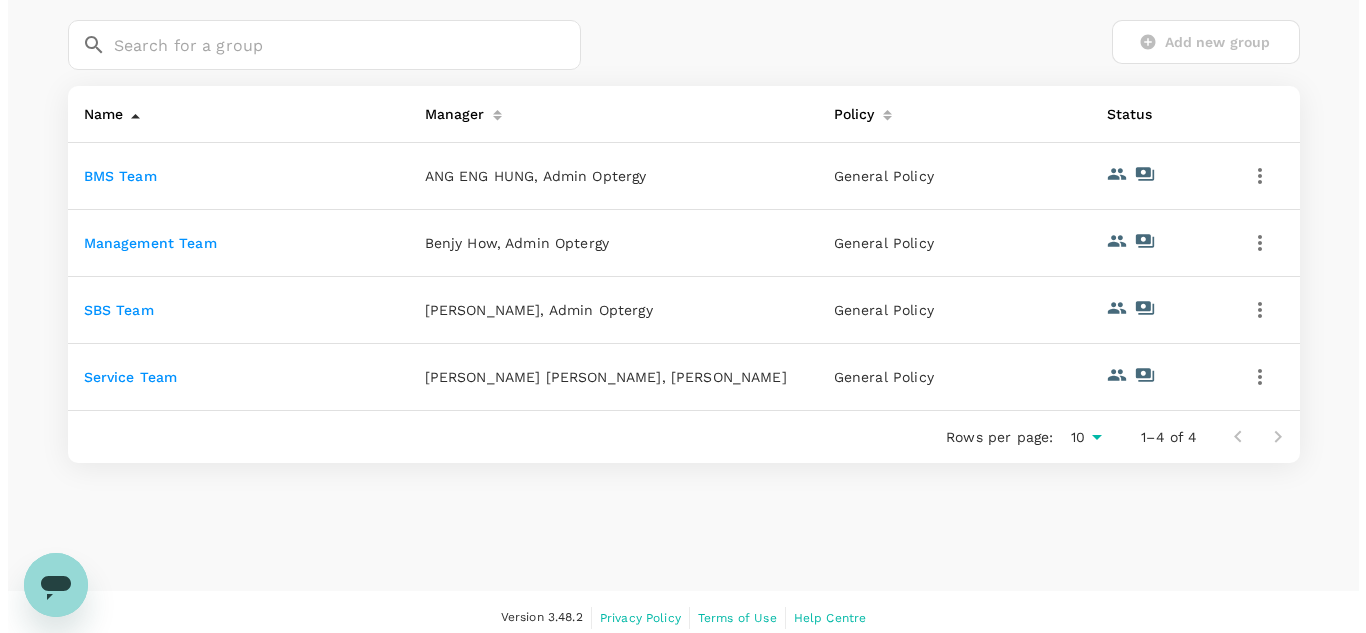 scroll, scrollTop: 400, scrollLeft: 0, axis: vertical 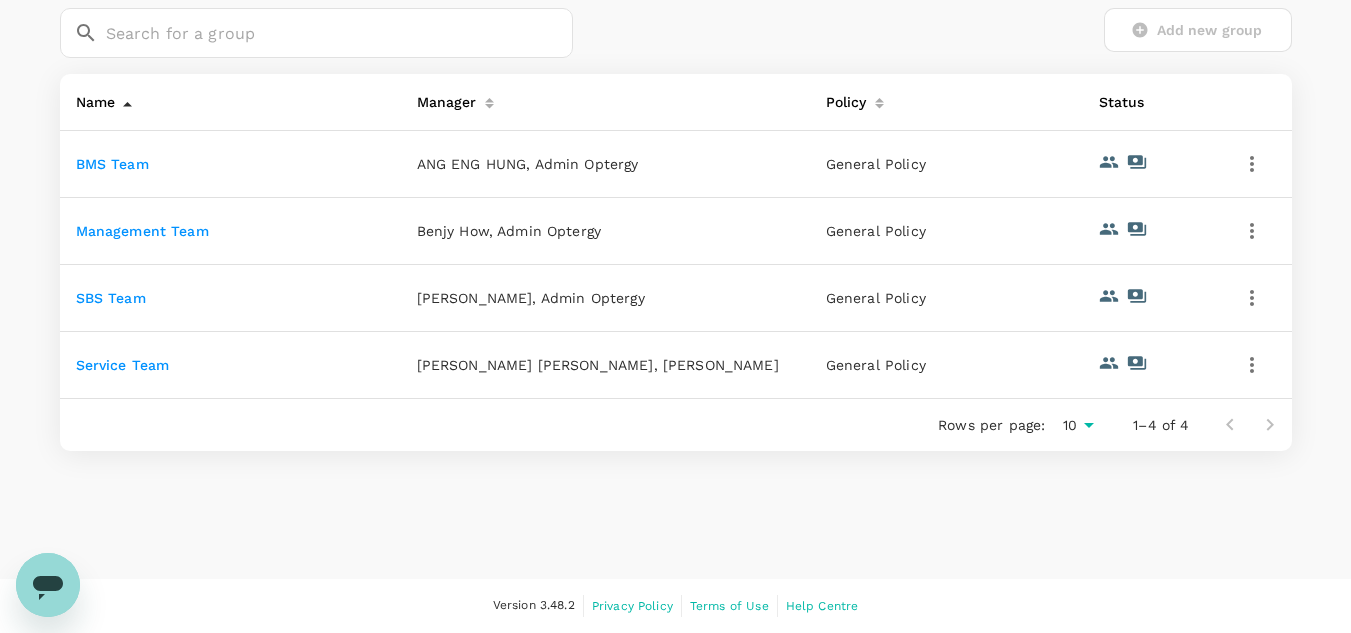 click 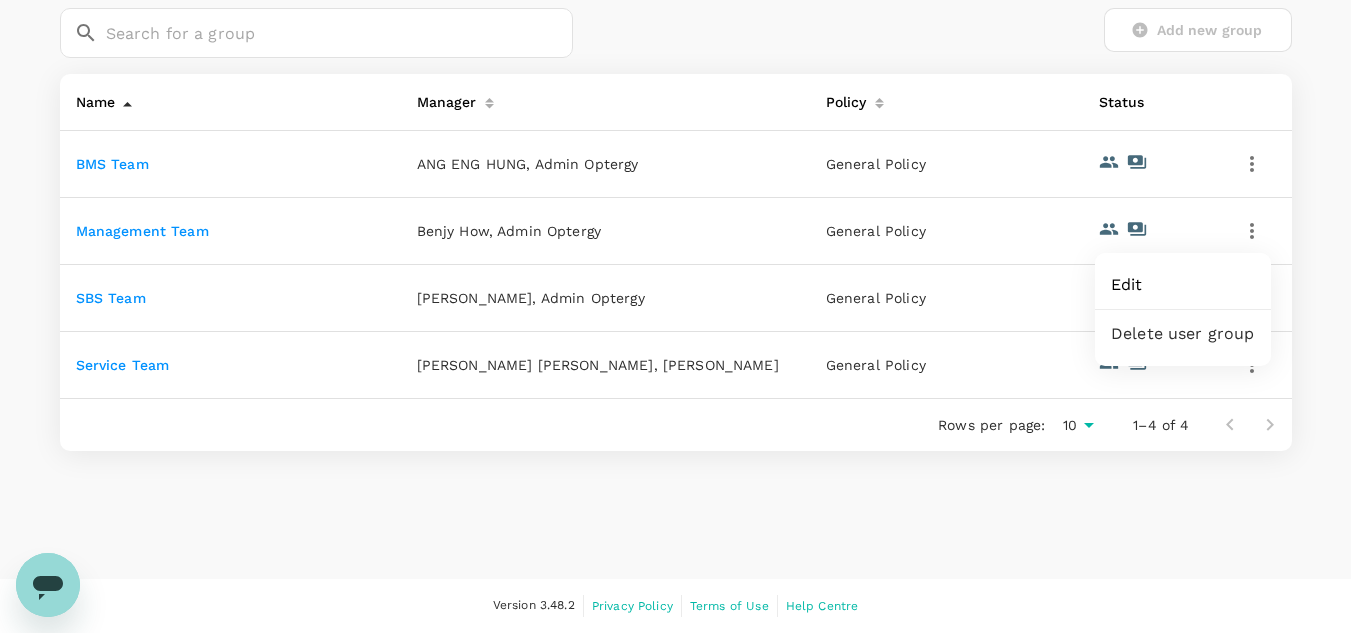 click on "Edit" at bounding box center [1183, 285] 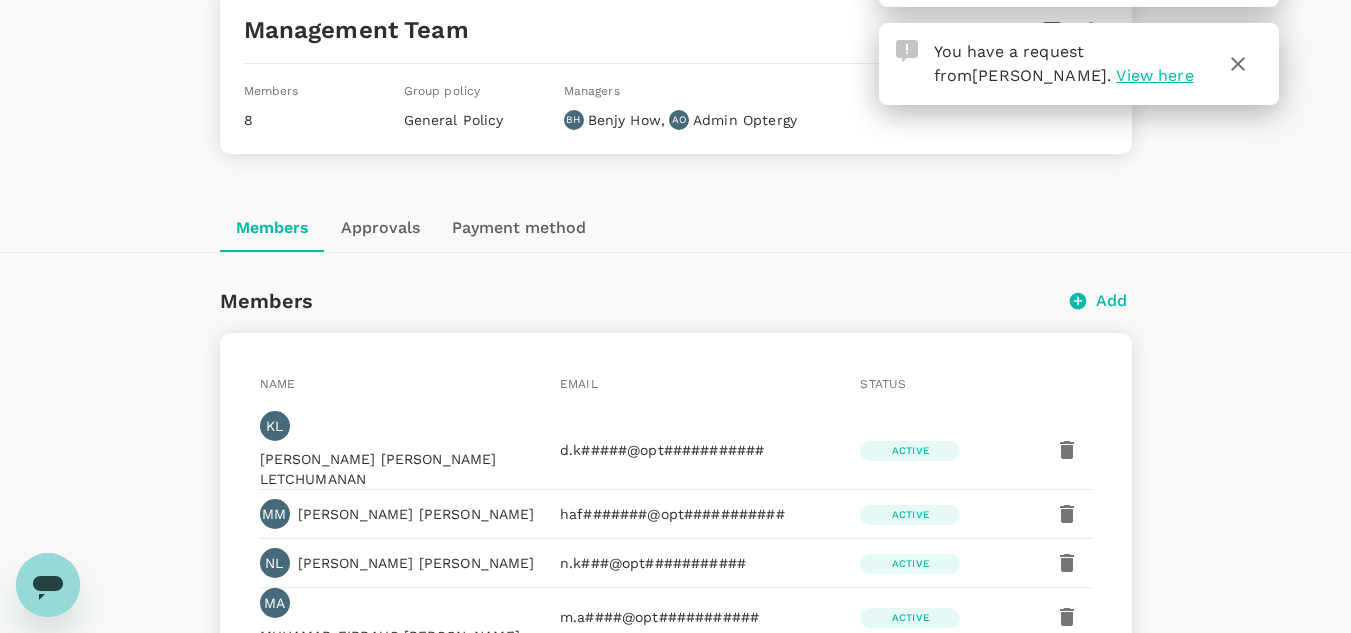 scroll, scrollTop: 460, scrollLeft: 0, axis: vertical 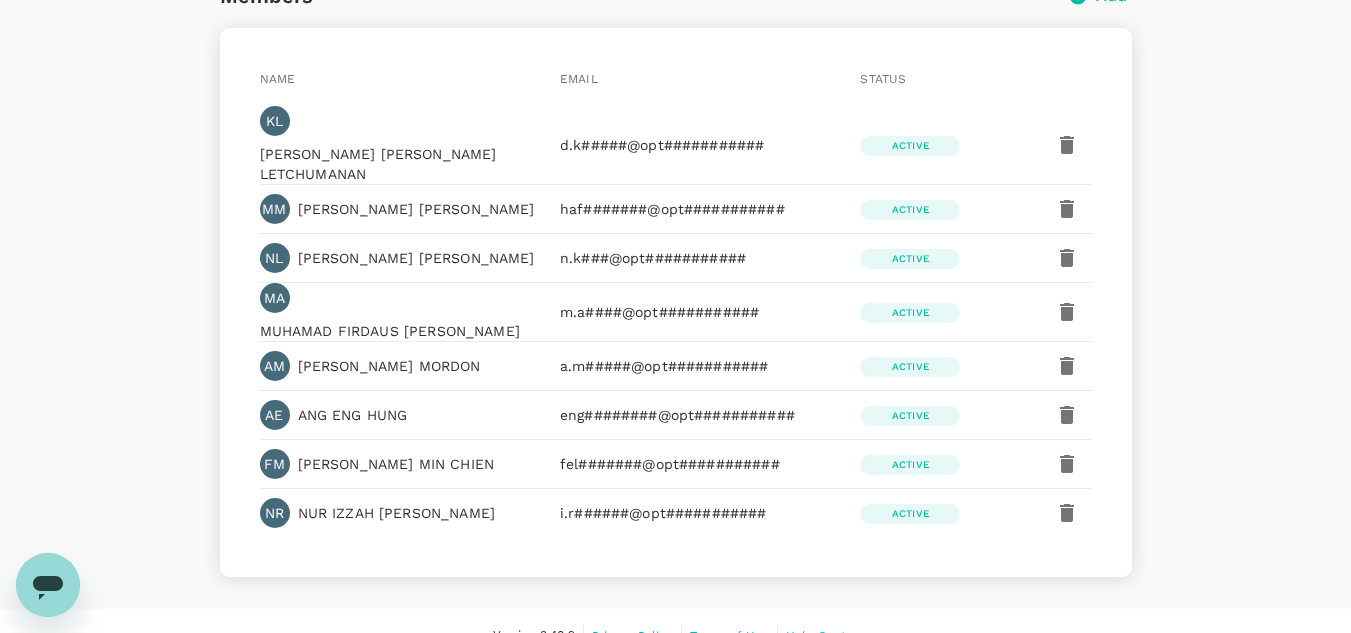 click 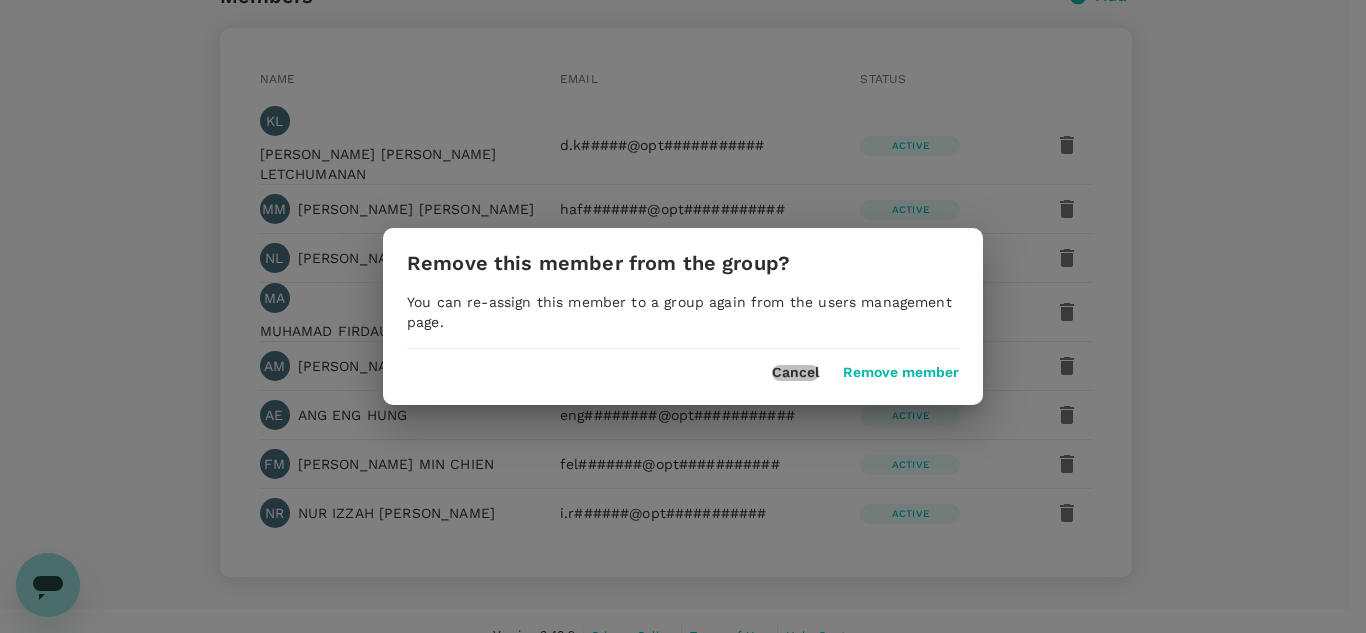 click on "Cancel" at bounding box center (795, 373) 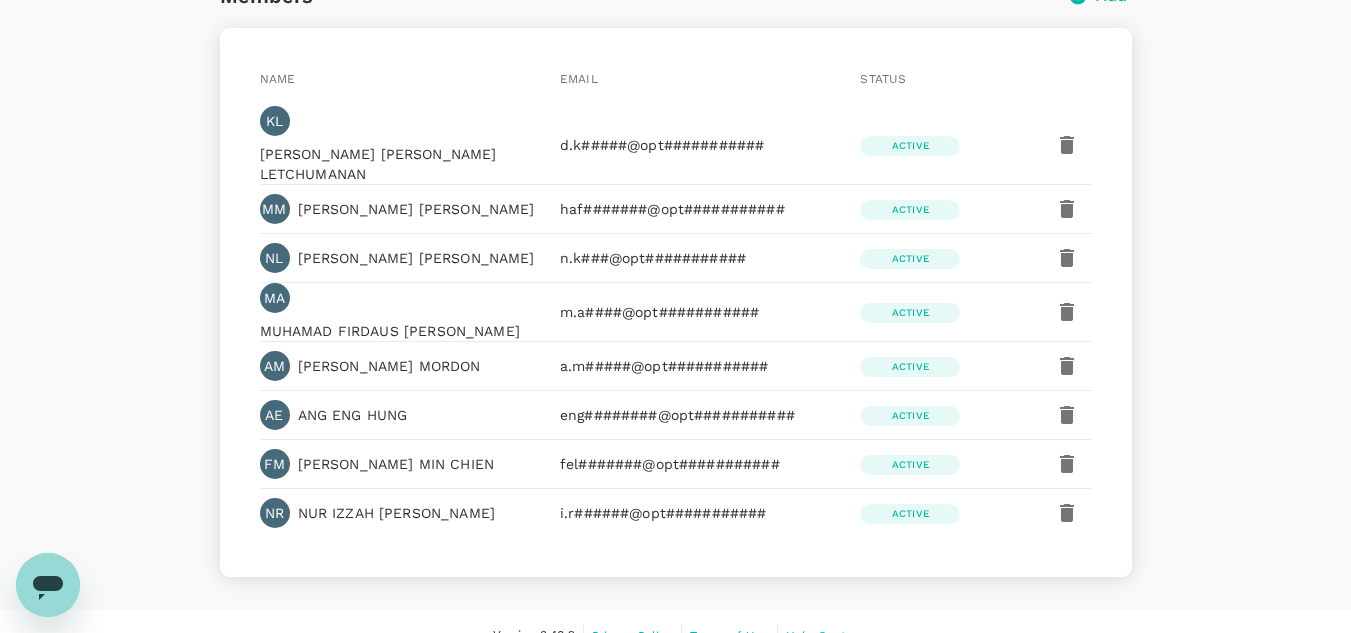 click at bounding box center [1067, 513] 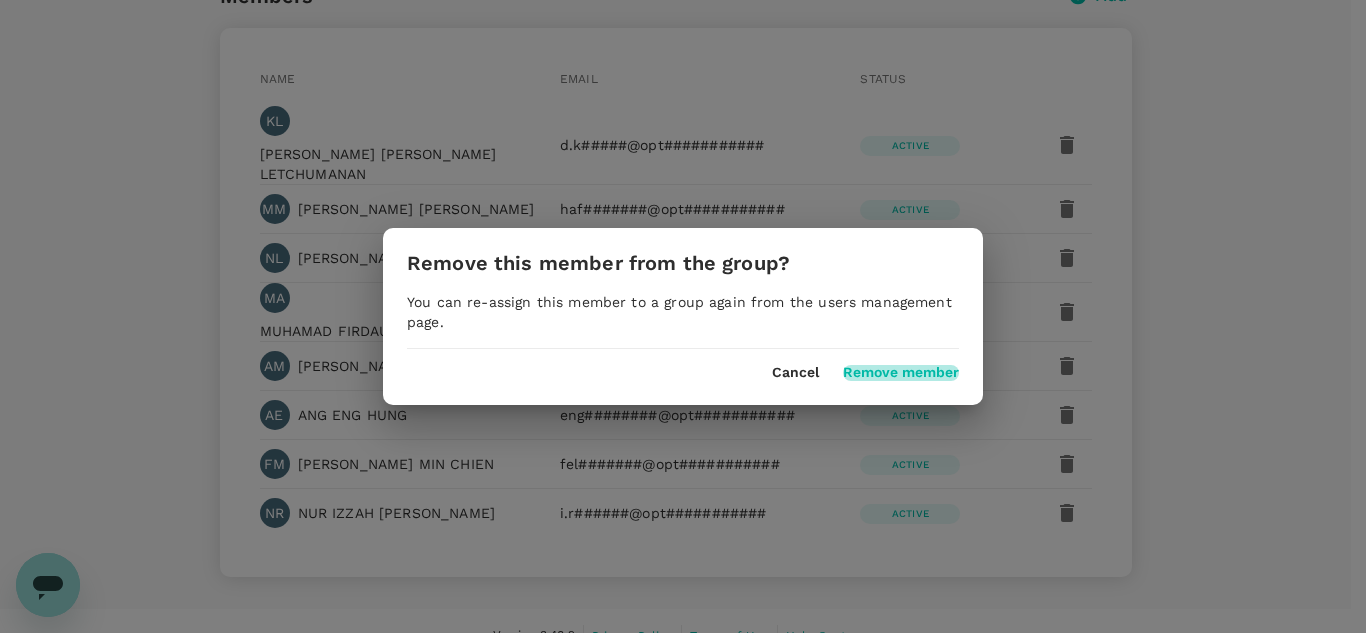 click on "Remove member" at bounding box center [901, 373] 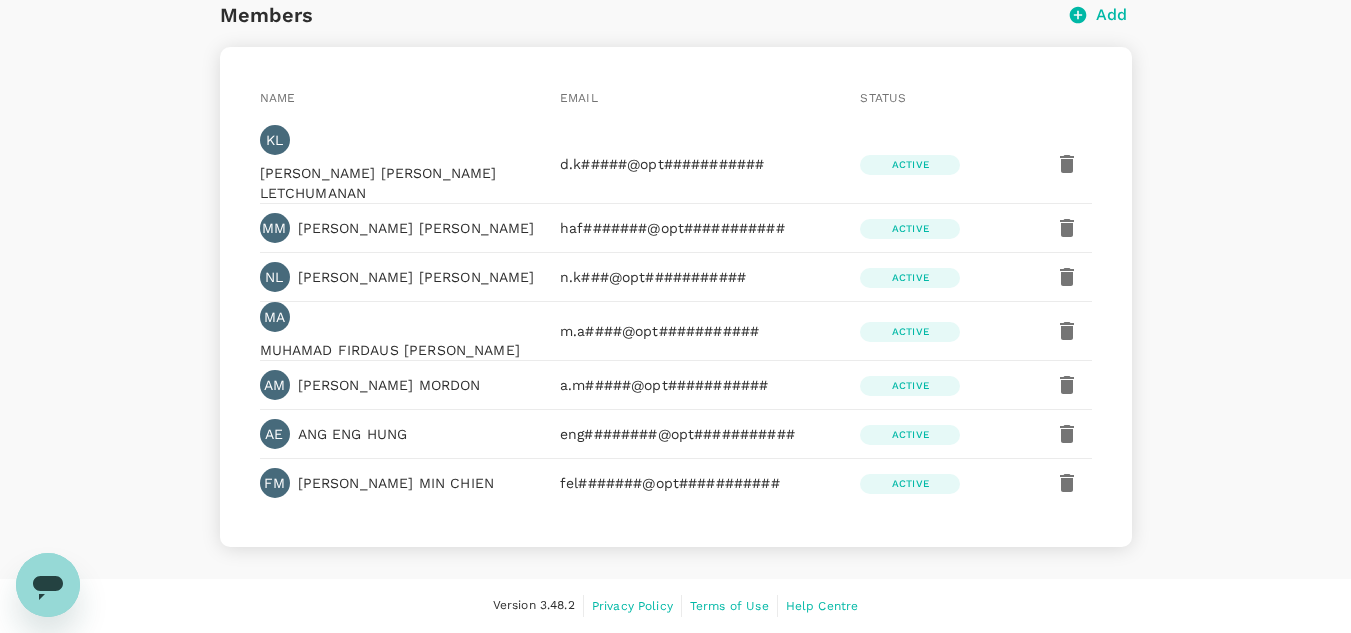 scroll, scrollTop: 411, scrollLeft: 0, axis: vertical 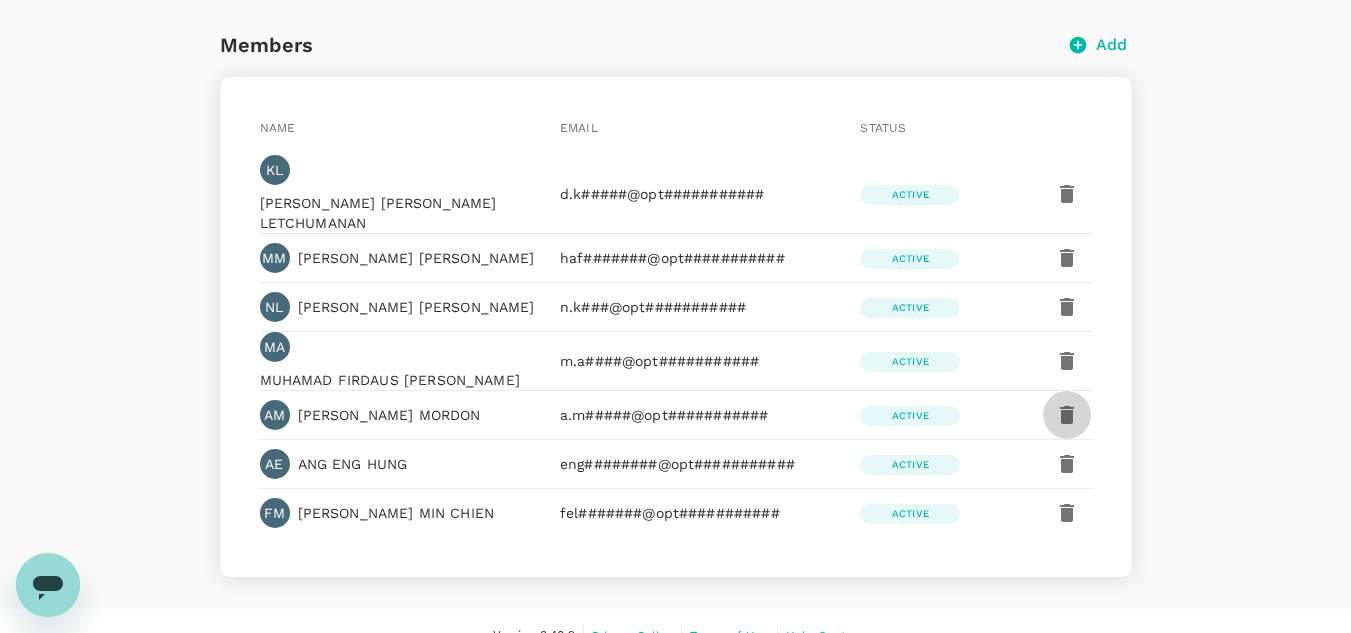 click at bounding box center (1067, 415) 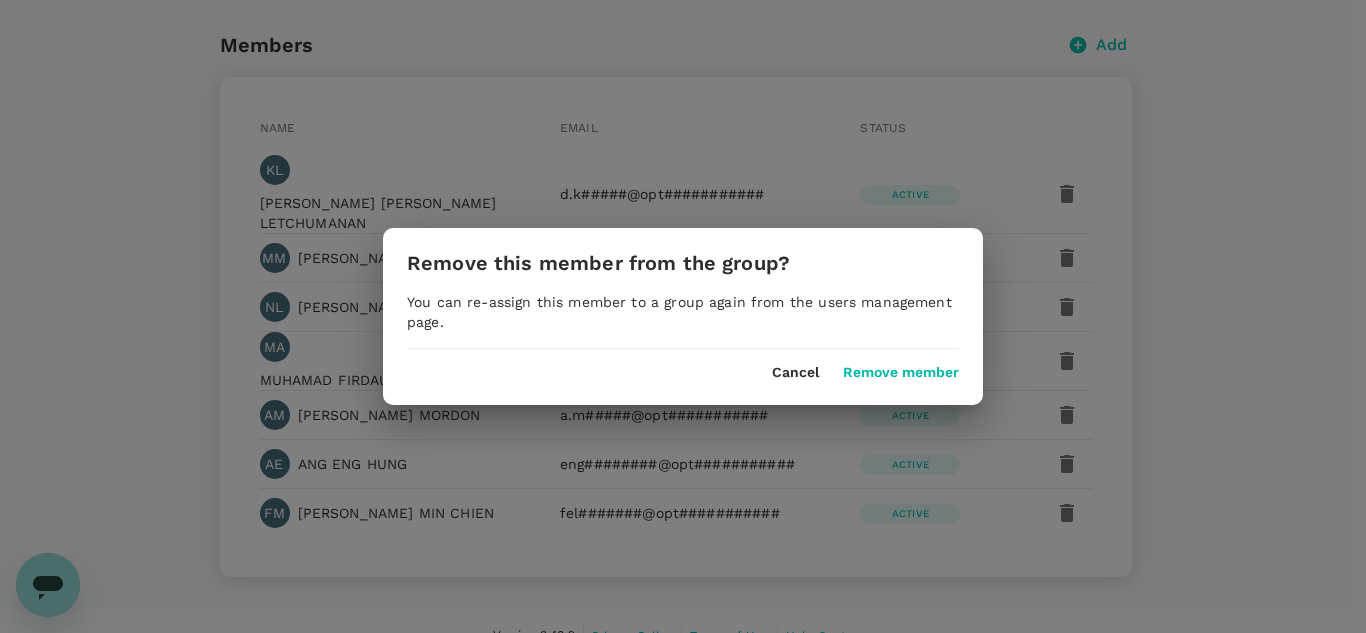 click on "Remove member" at bounding box center (901, 373) 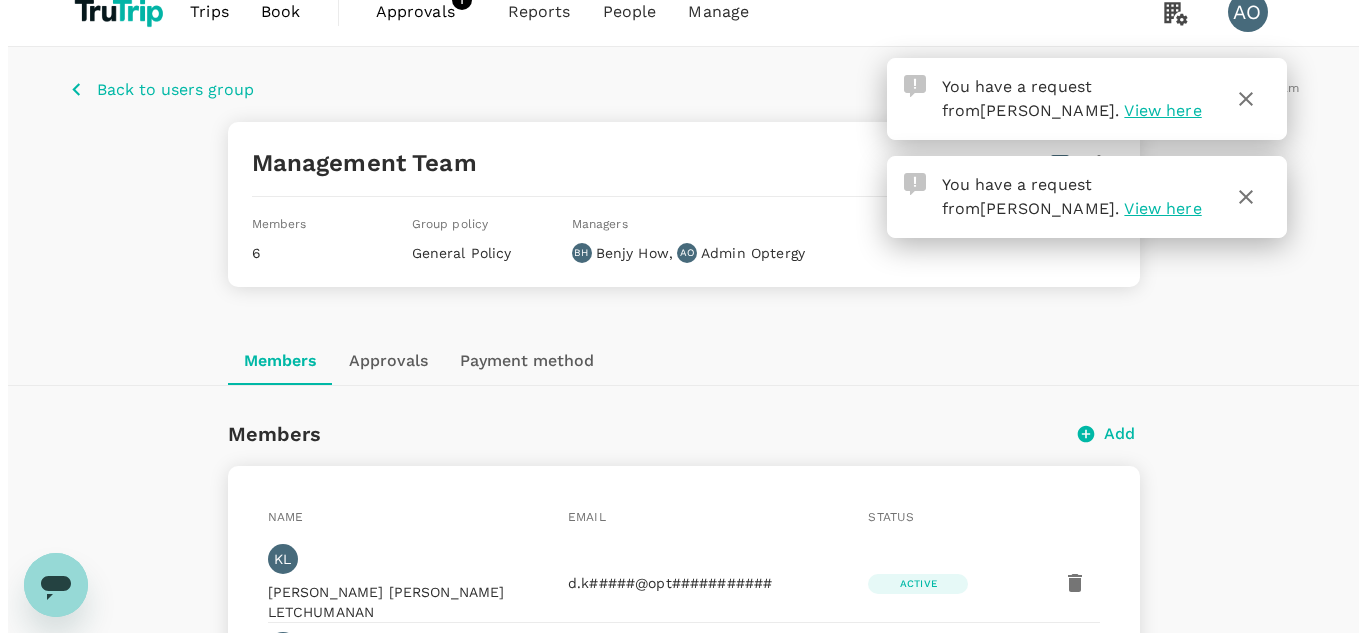 scroll, scrollTop: 0, scrollLeft: 0, axis: both 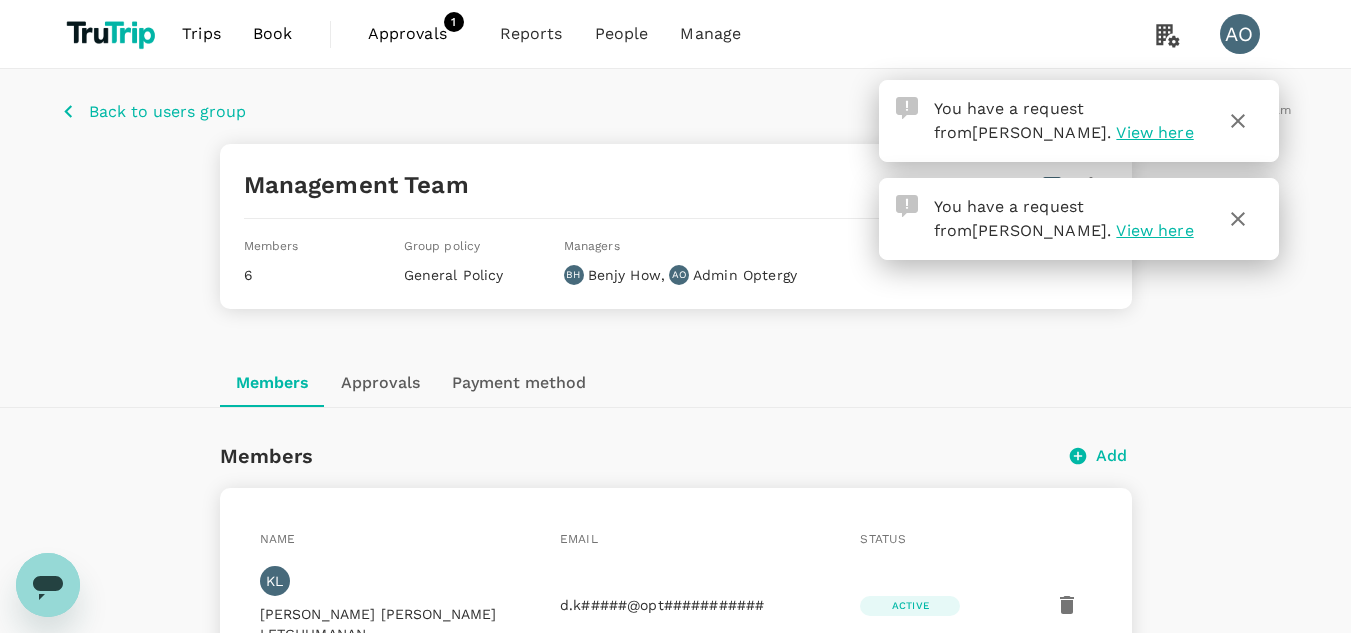 click on "BH Benjy   How     ," at bounding box center (615, 275) 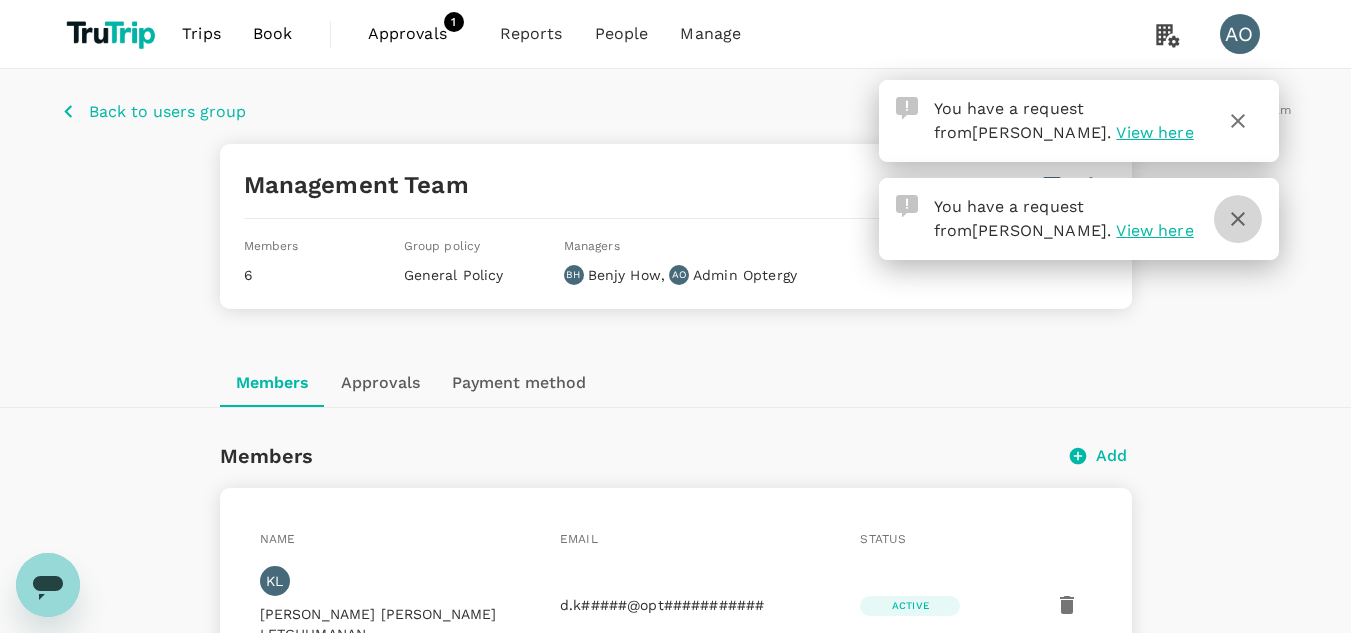 click at bounding box center (1238, 219) 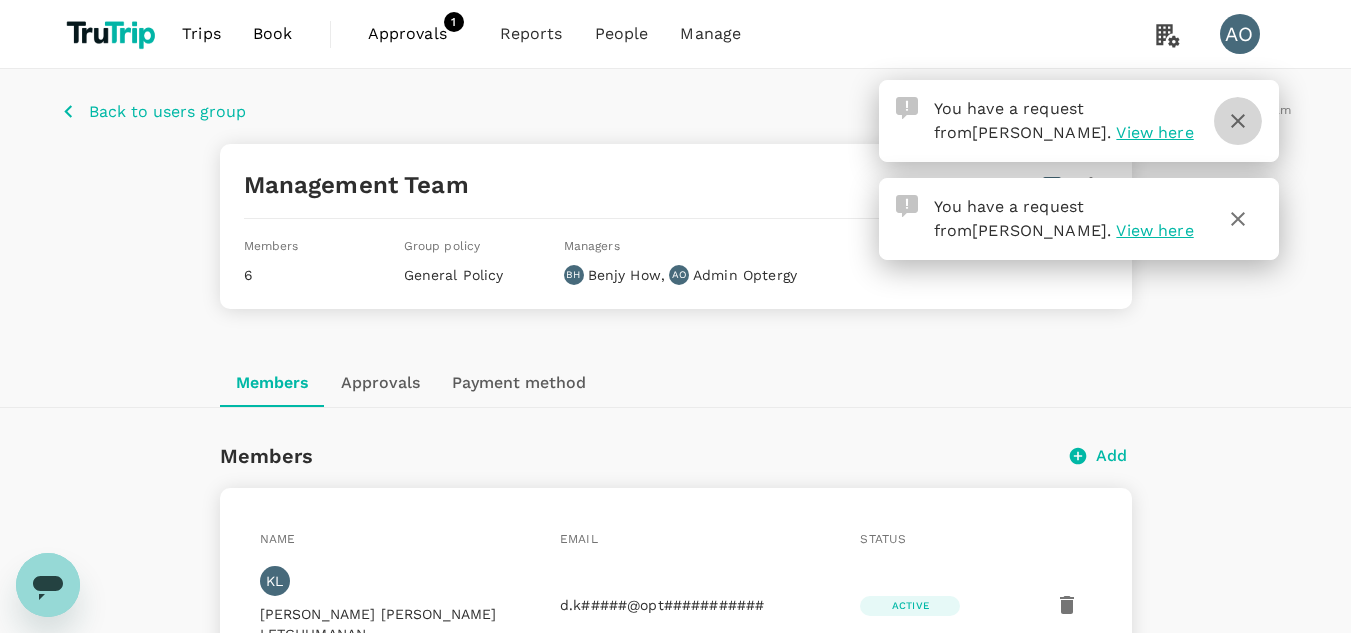 click 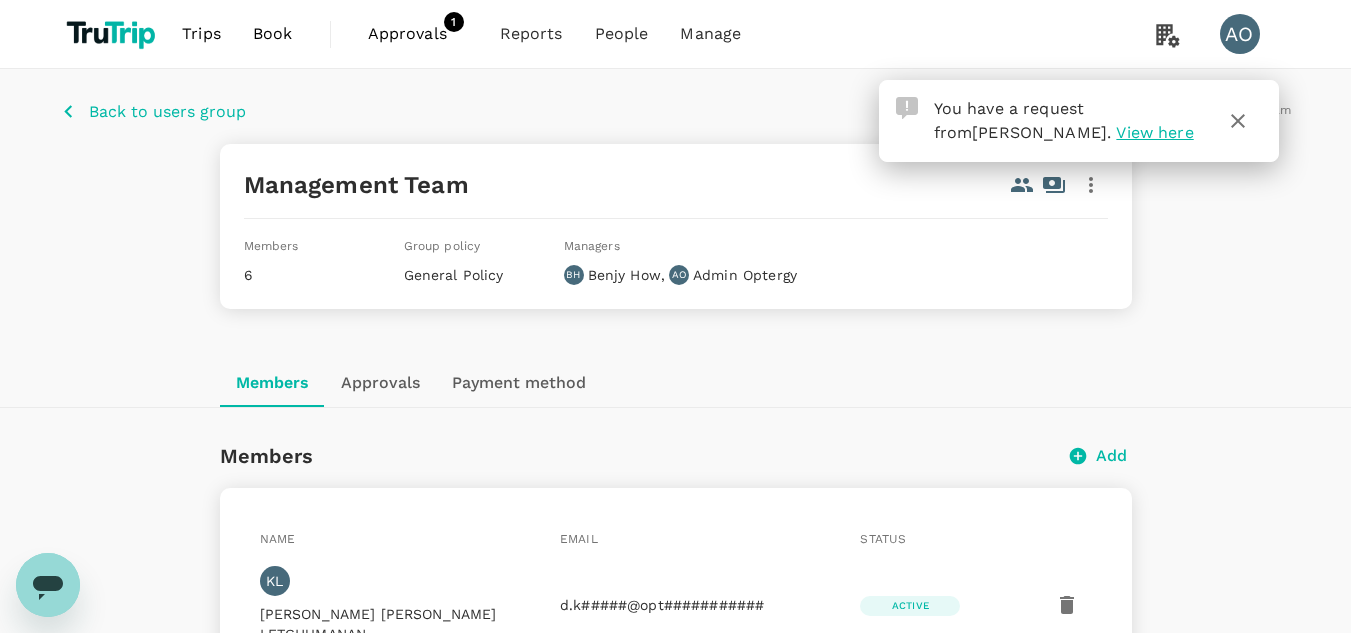 click 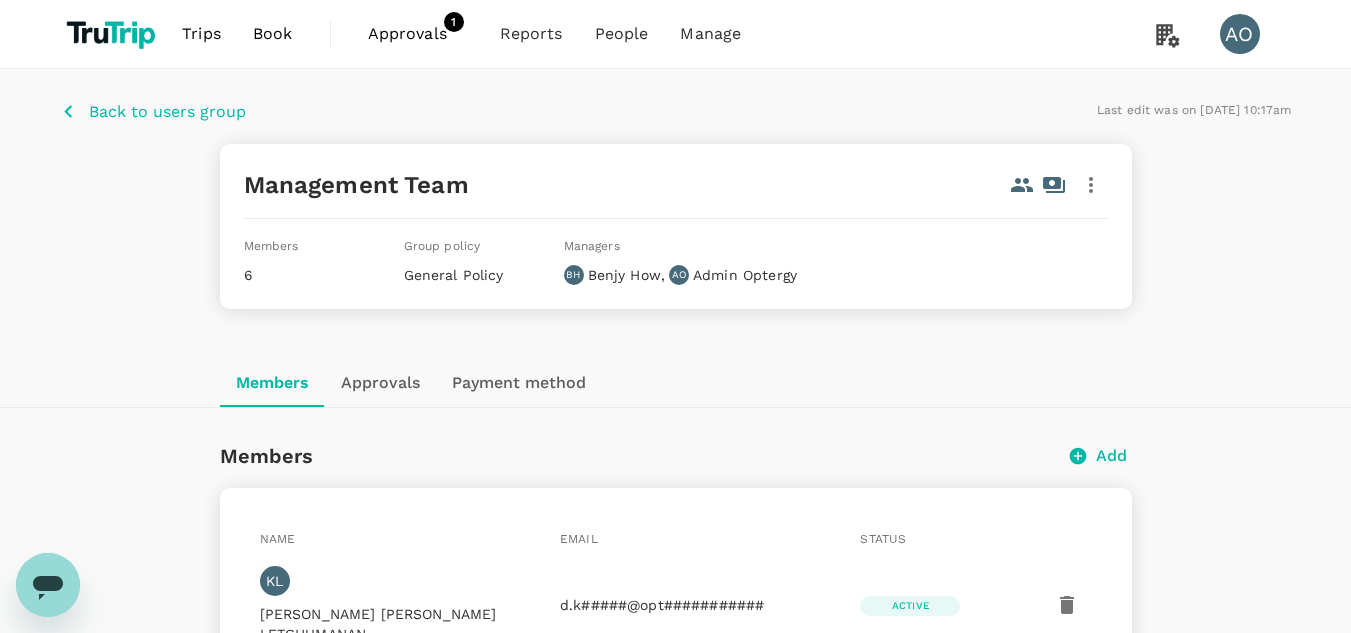 click 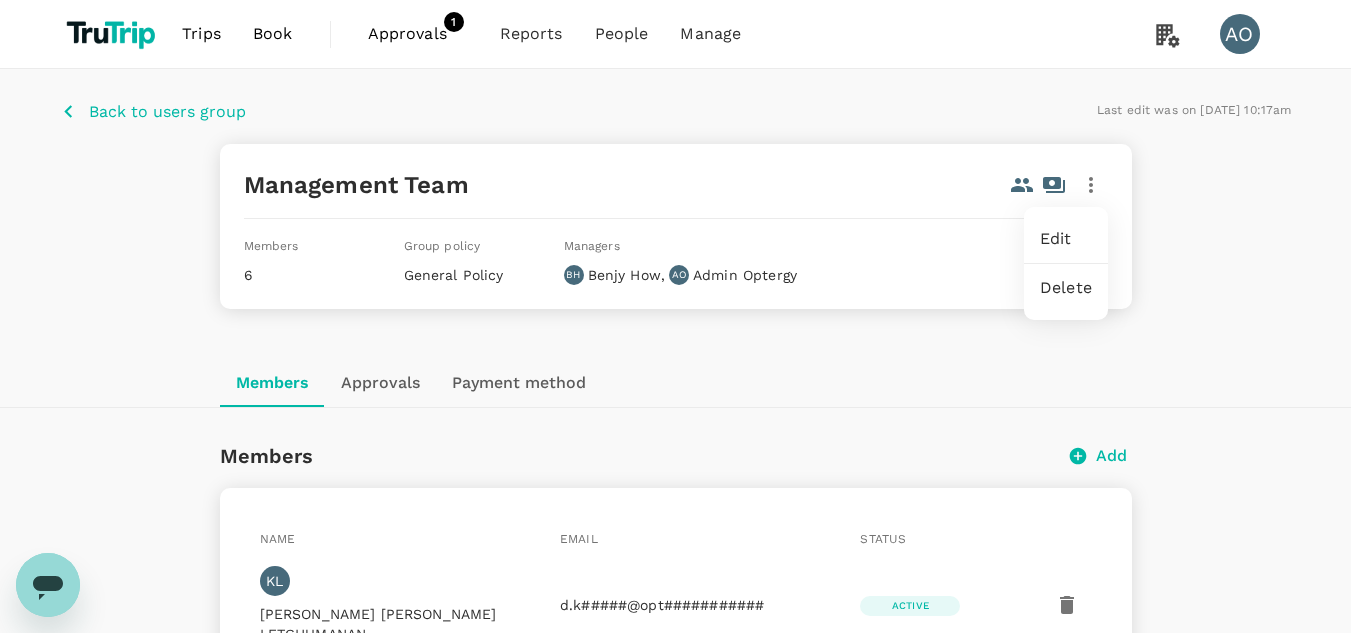 click on "Edit" at bounding box center (1066, 239) 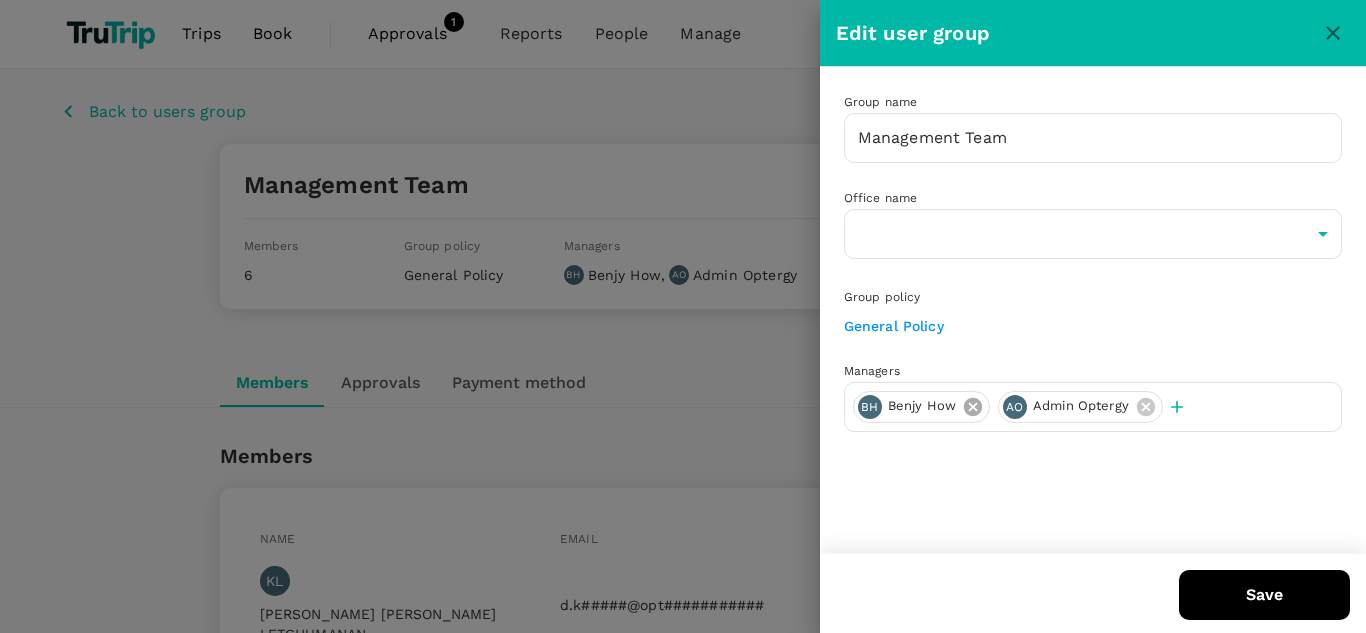 click 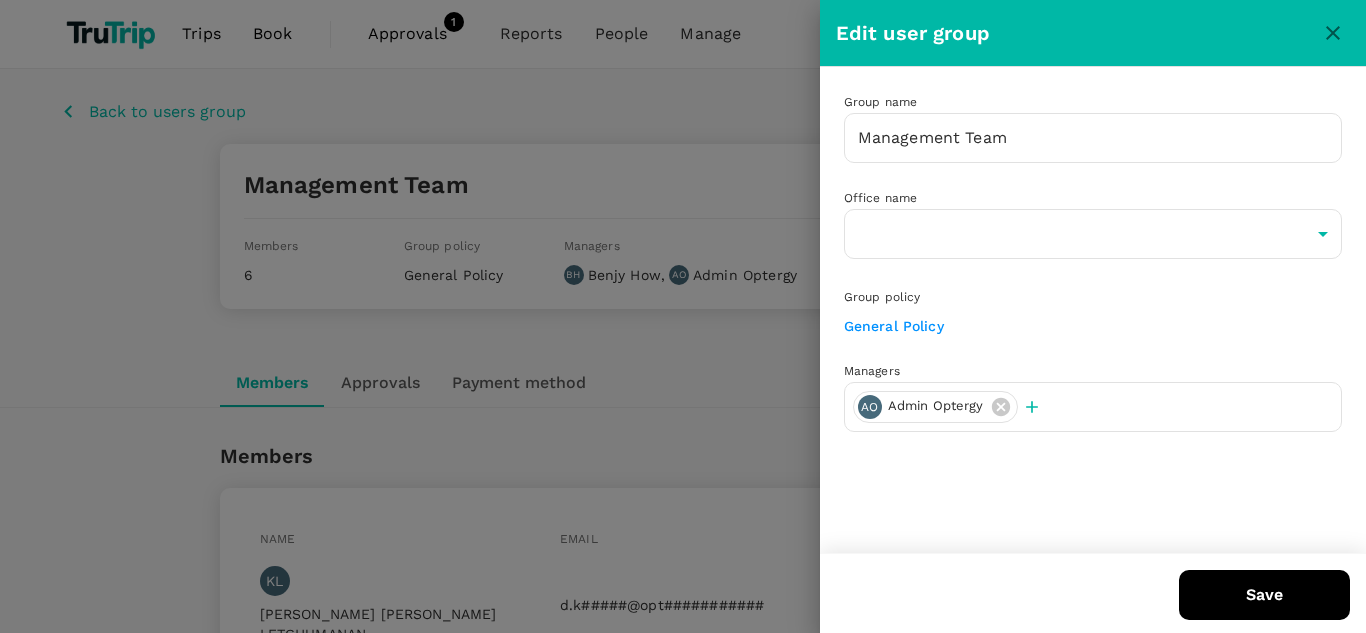 click at bounding box center (1038, 407) 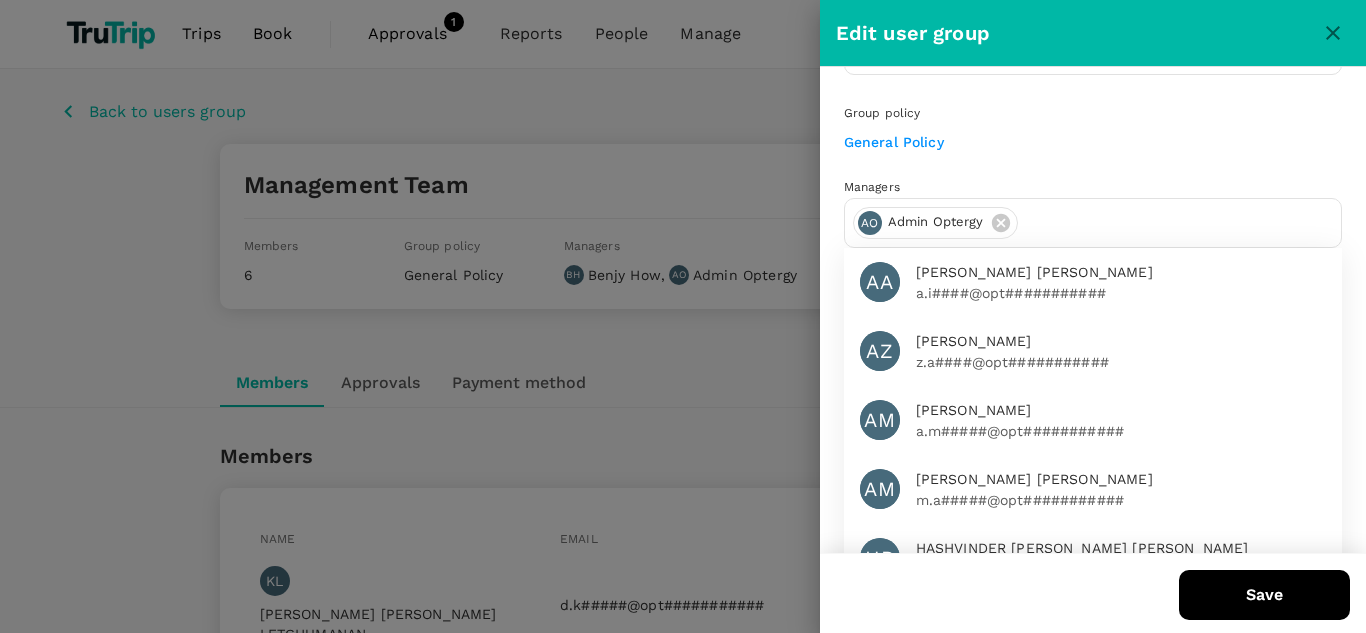 scroll, scrollTop: 200, scrollLeft: 0, axis: vertical 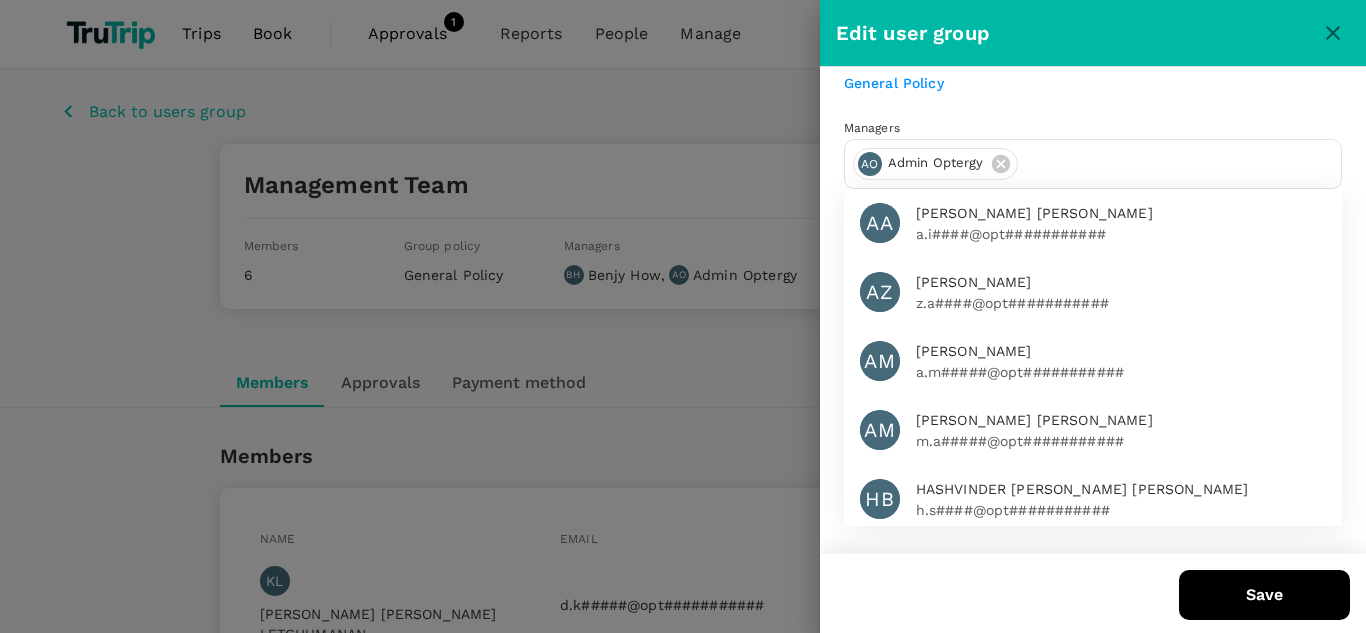 click at bounding box center [1179, 164] 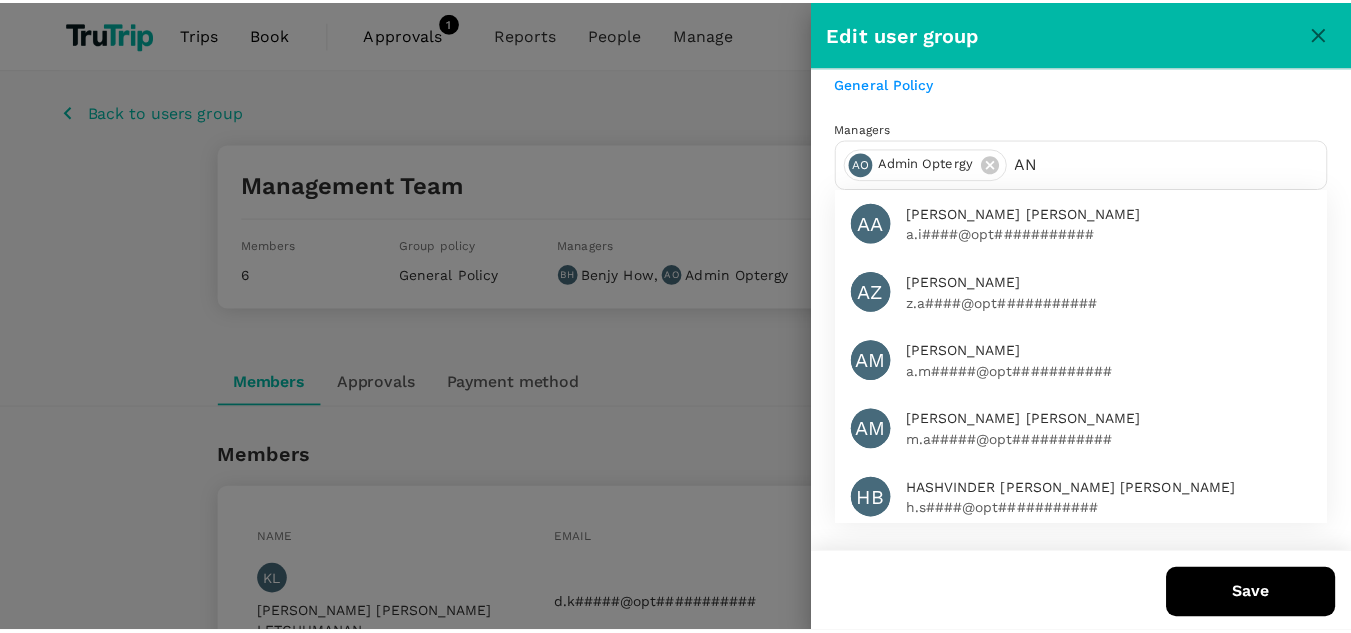 scroll, scrollTop: 0, scrollLeft: 0, axis: both 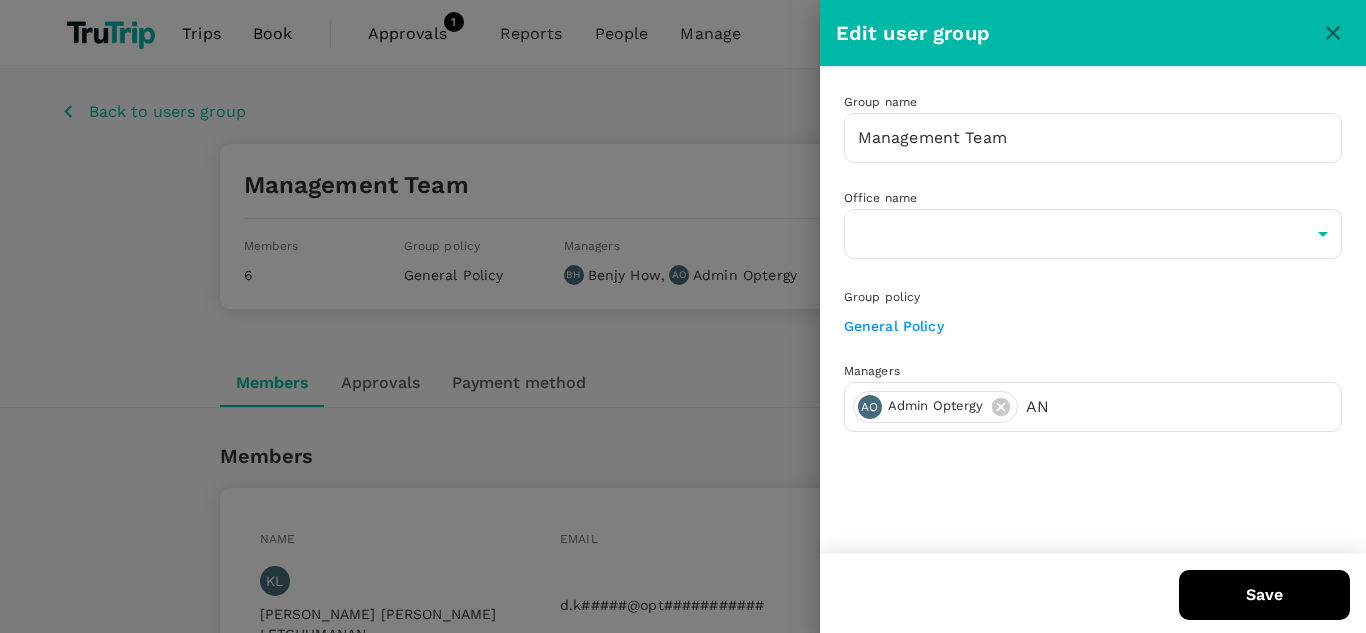 type on "A" 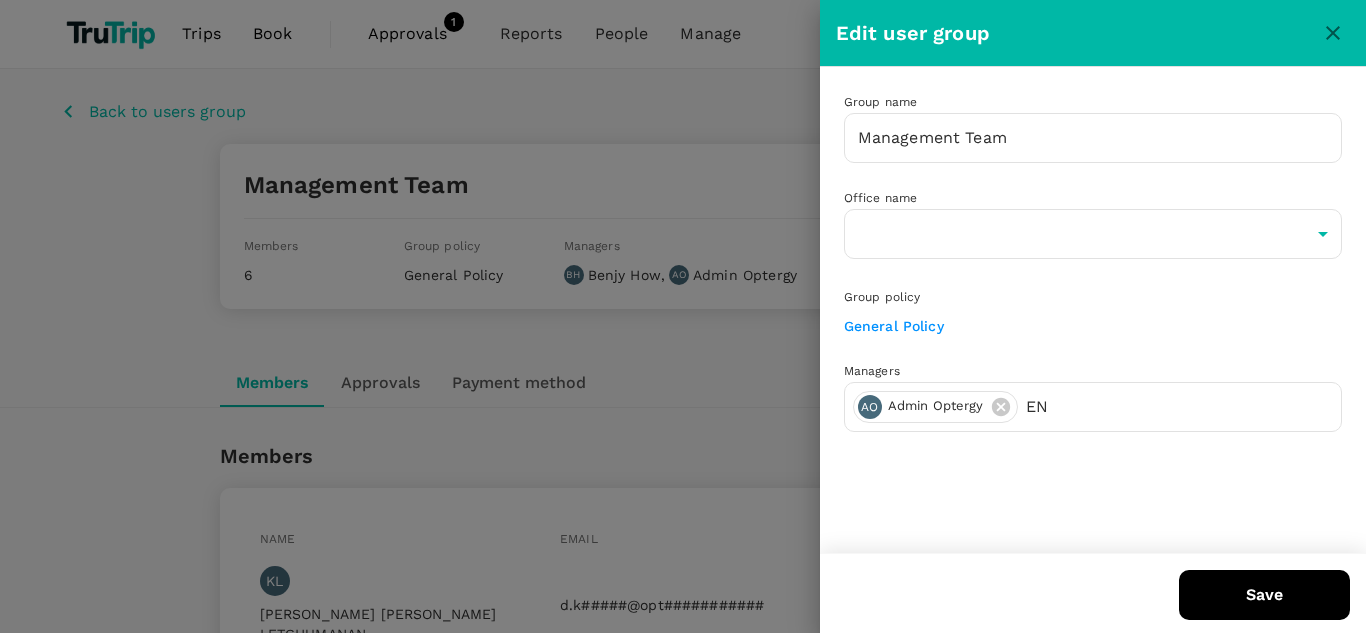 type on "E" 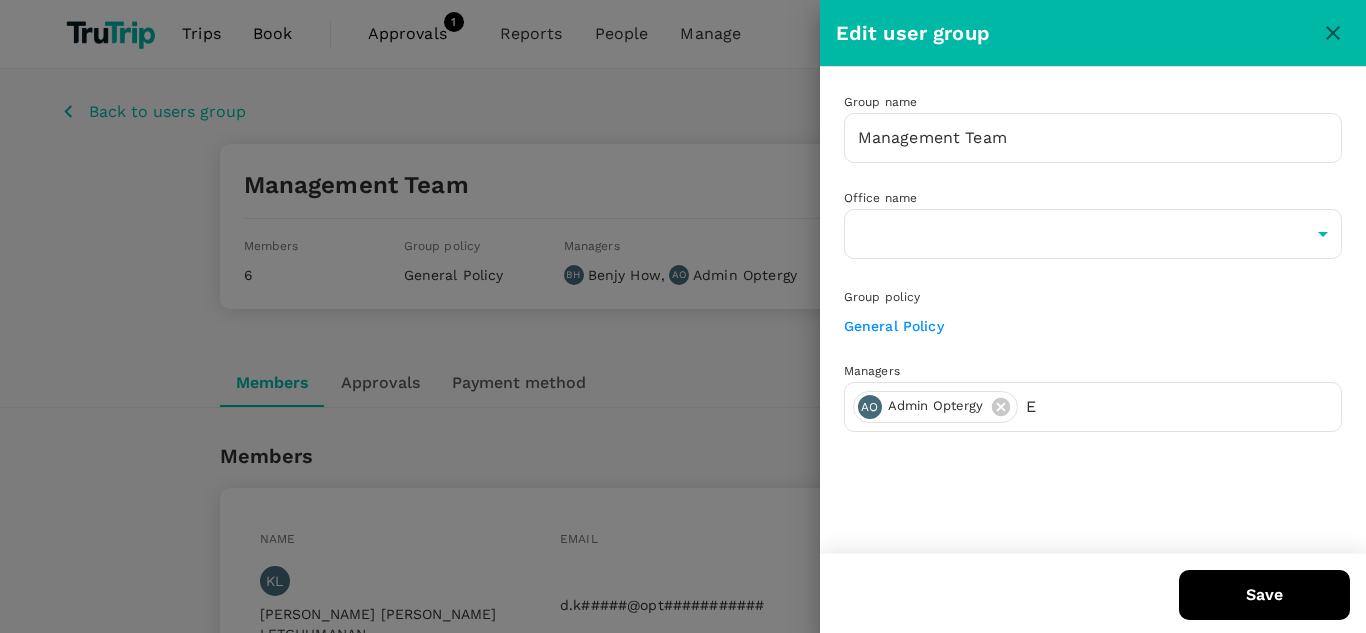 type 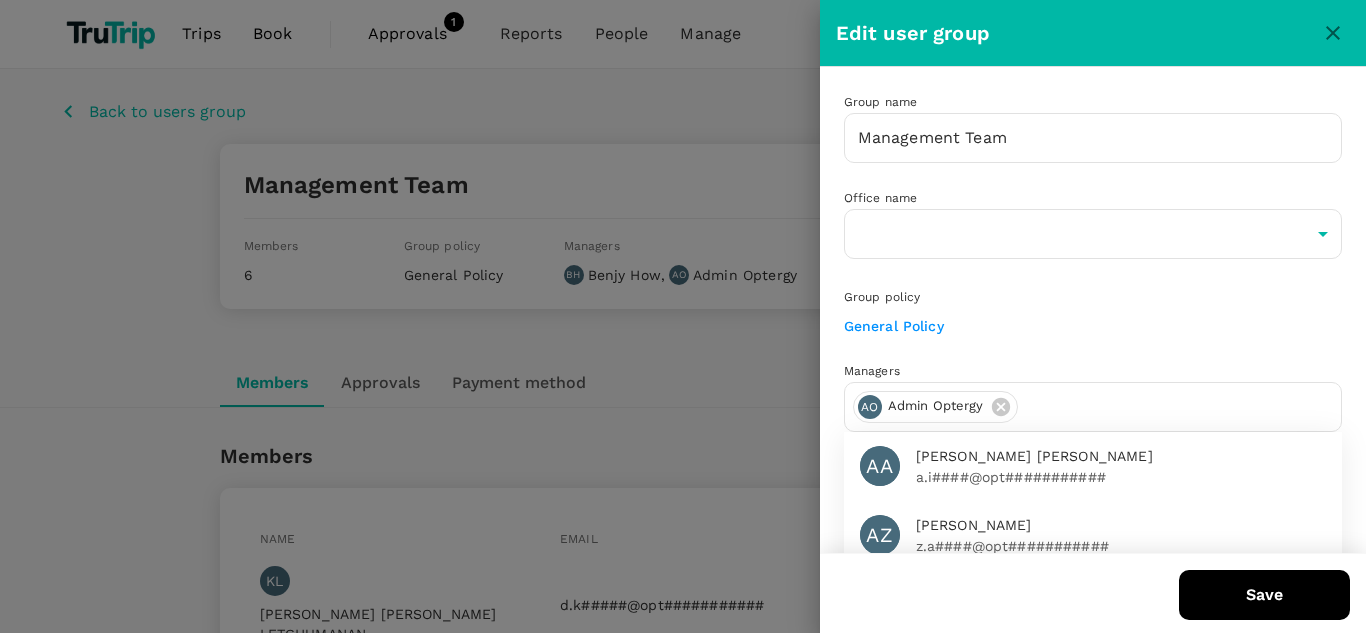 click at bounding box center [1333, 33] 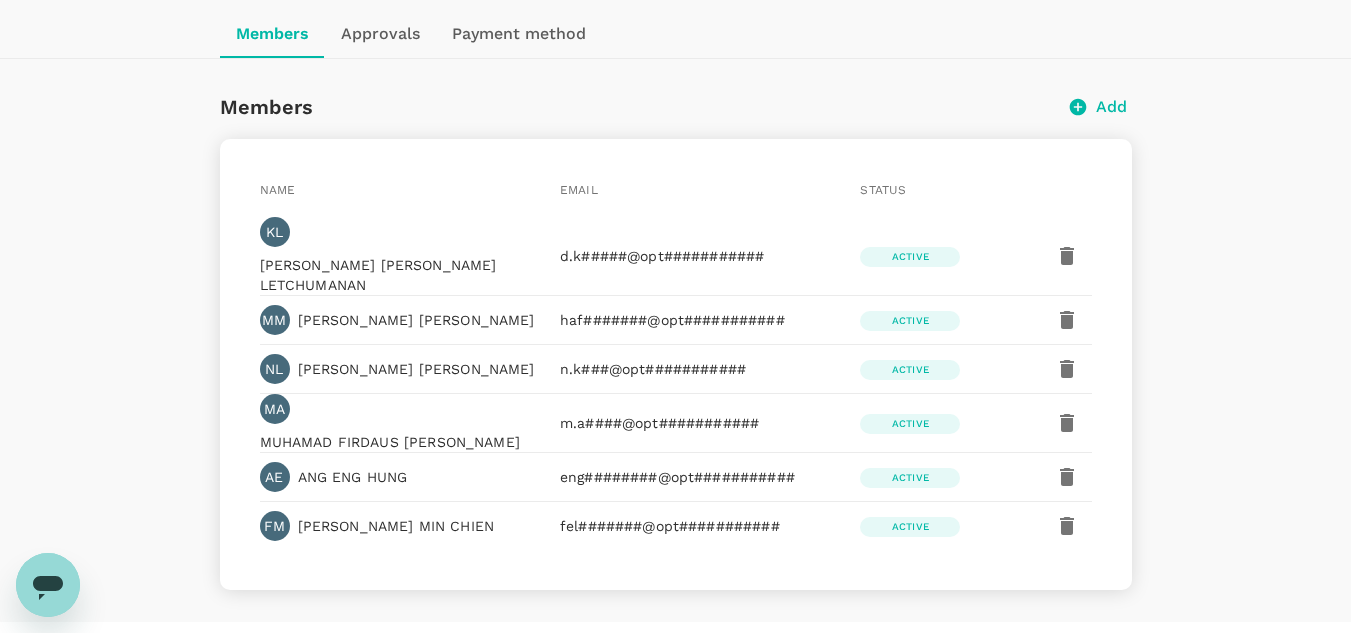 scroll, scrollTop: 362, scrollLeft: 0, axis: vertical 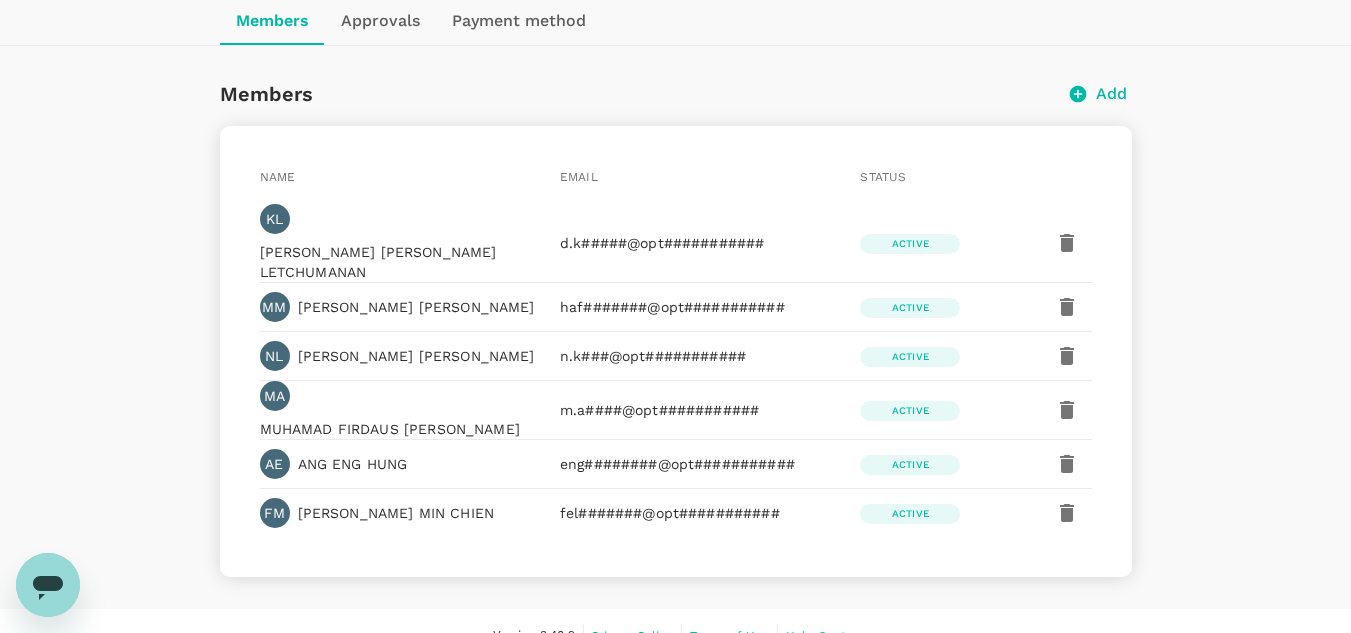 click 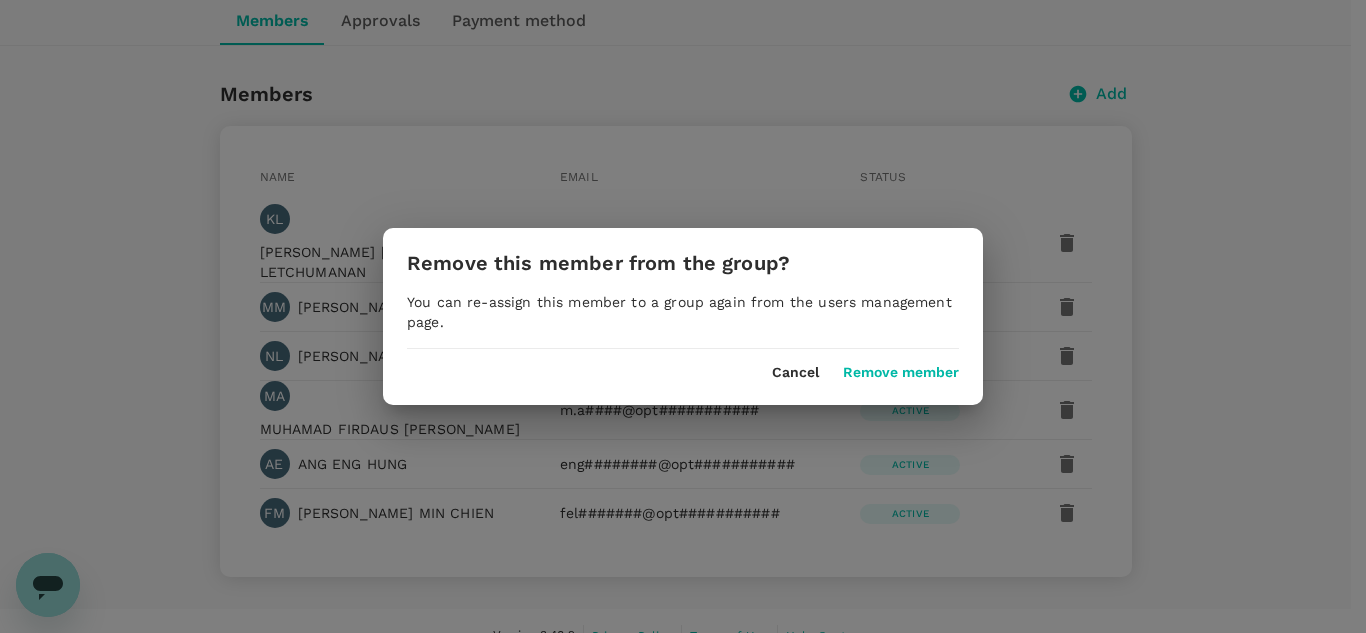 click on "Remove member" at bounding box center (901, 373) 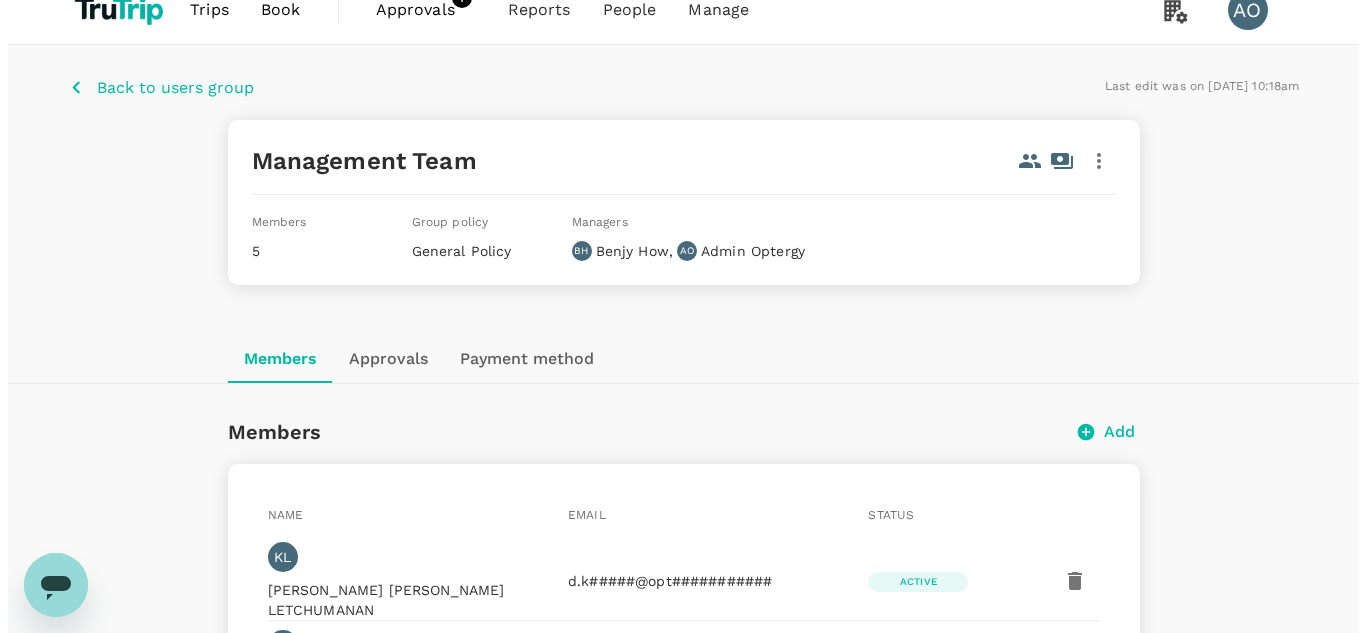 scroll, scrollTop: 0, scrollLeft: 0, axis: both 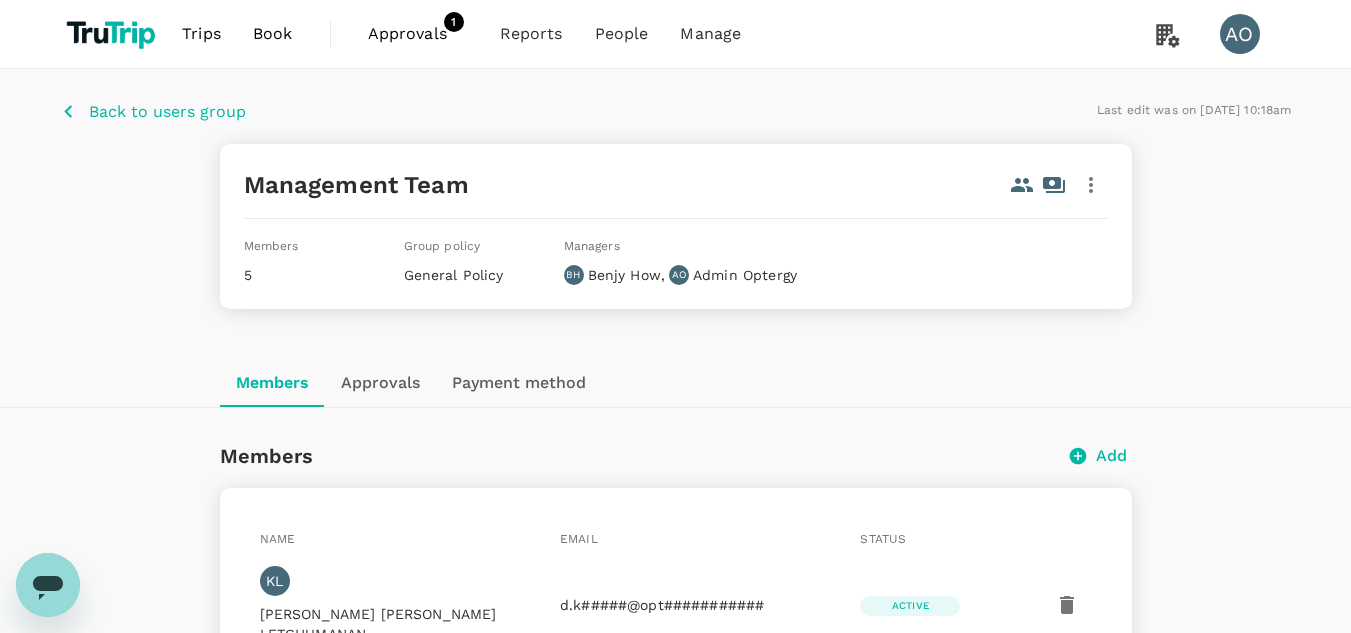 click 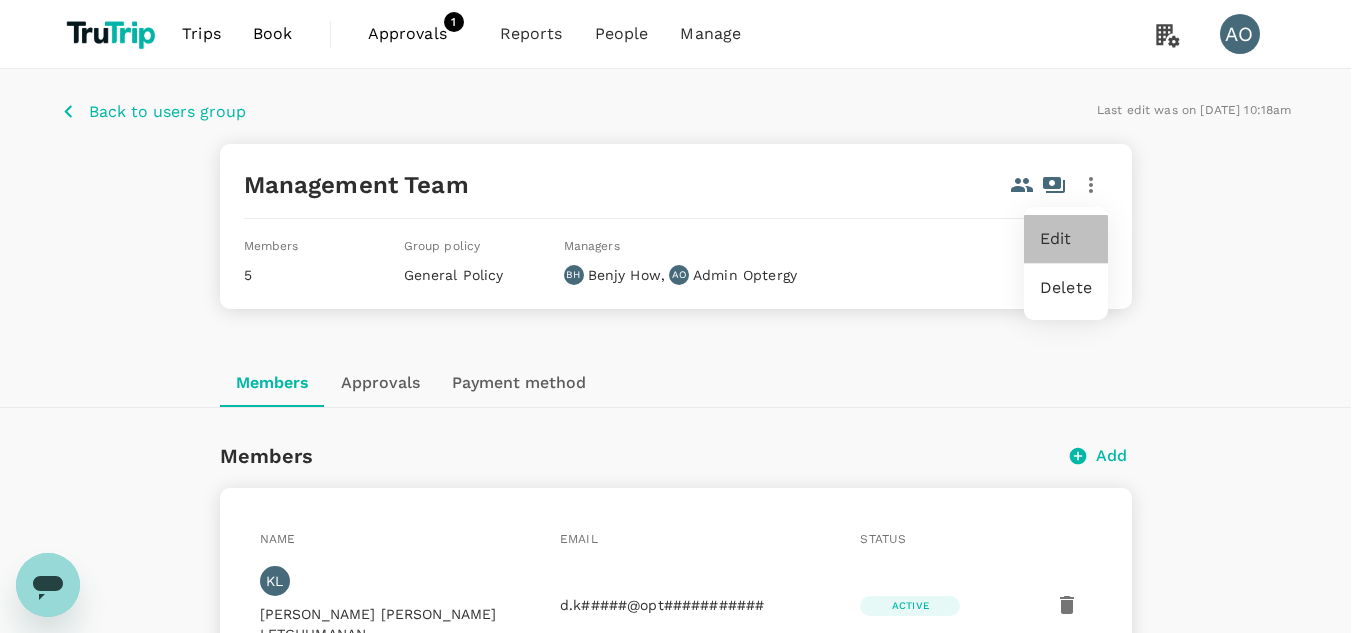 click on "Edit" at bounding box center (1066, 239) 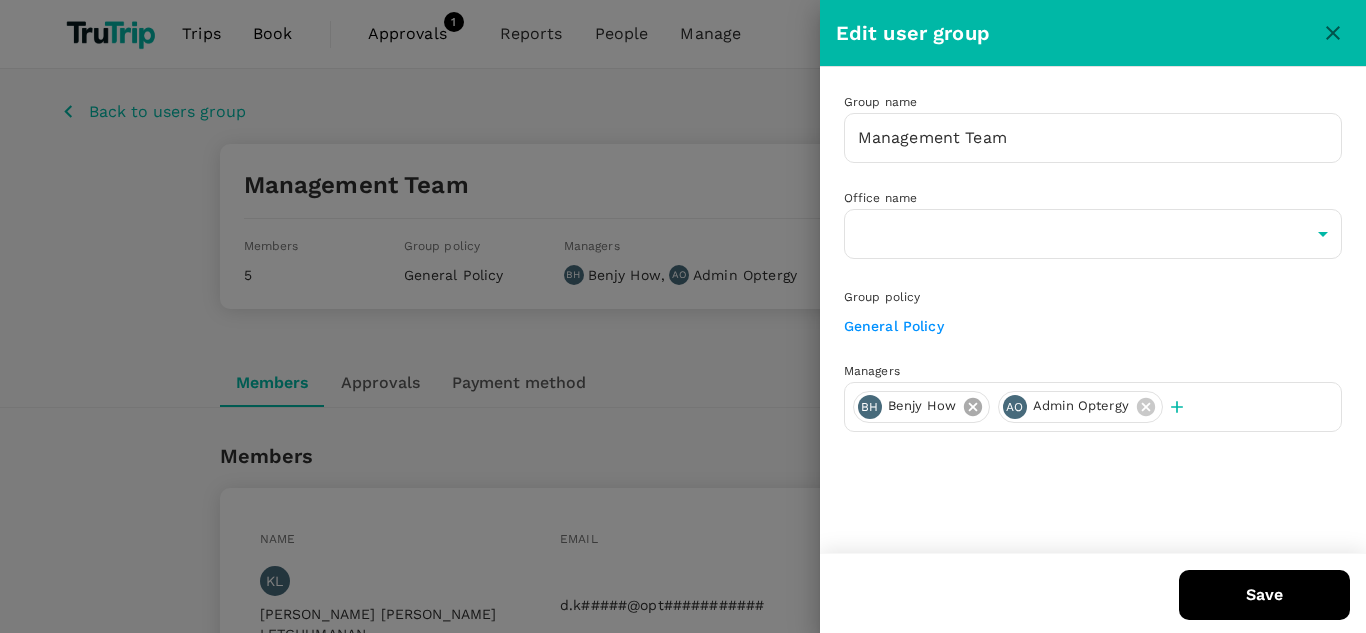 click 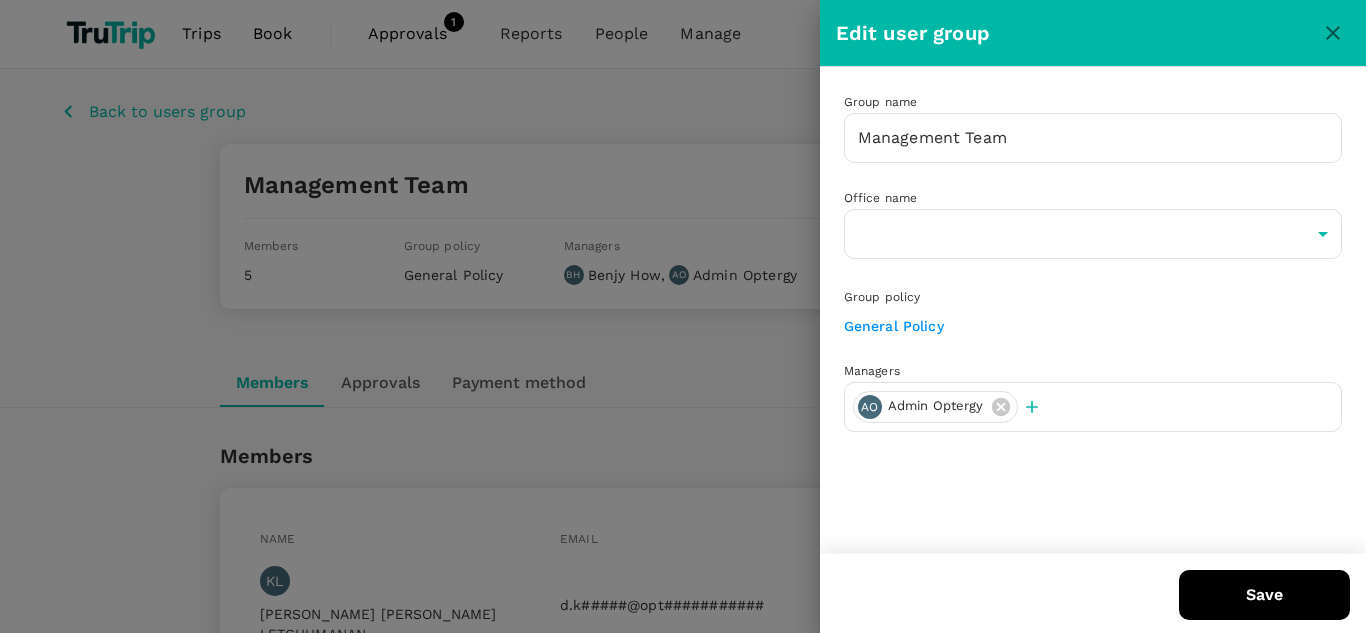 click on "AO Admin Optergy" at bounding box center (1093, 407) 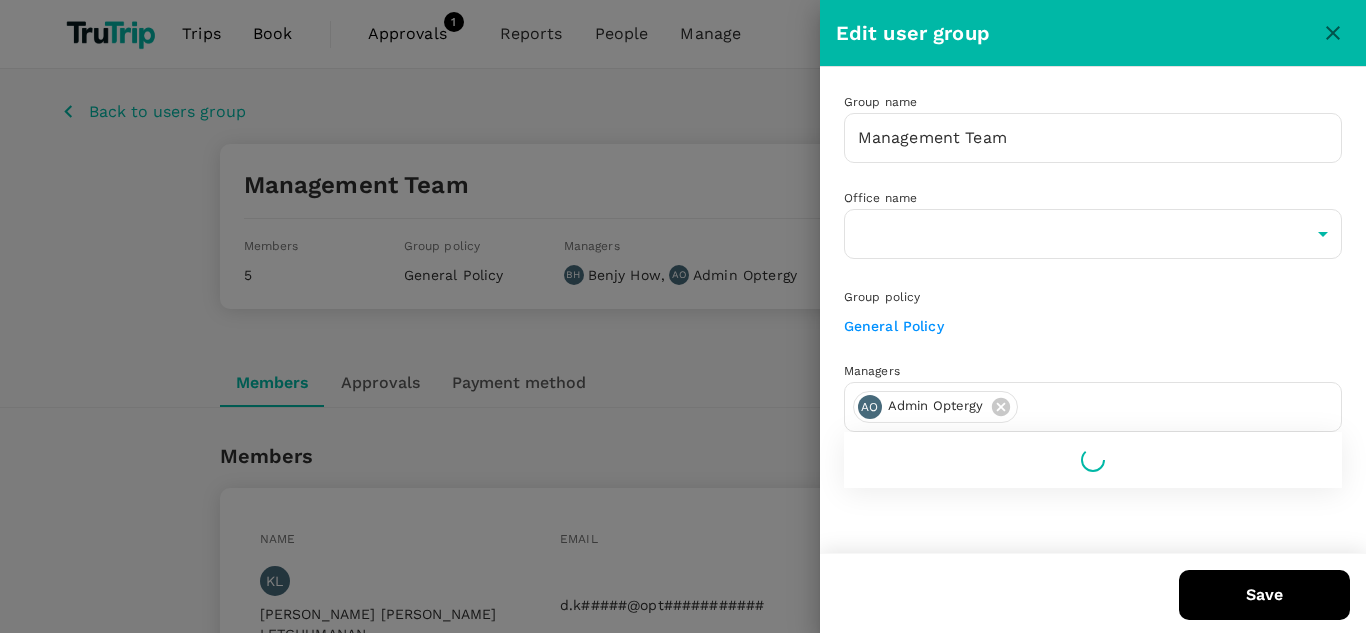 click at bounding box center (1179, 407) 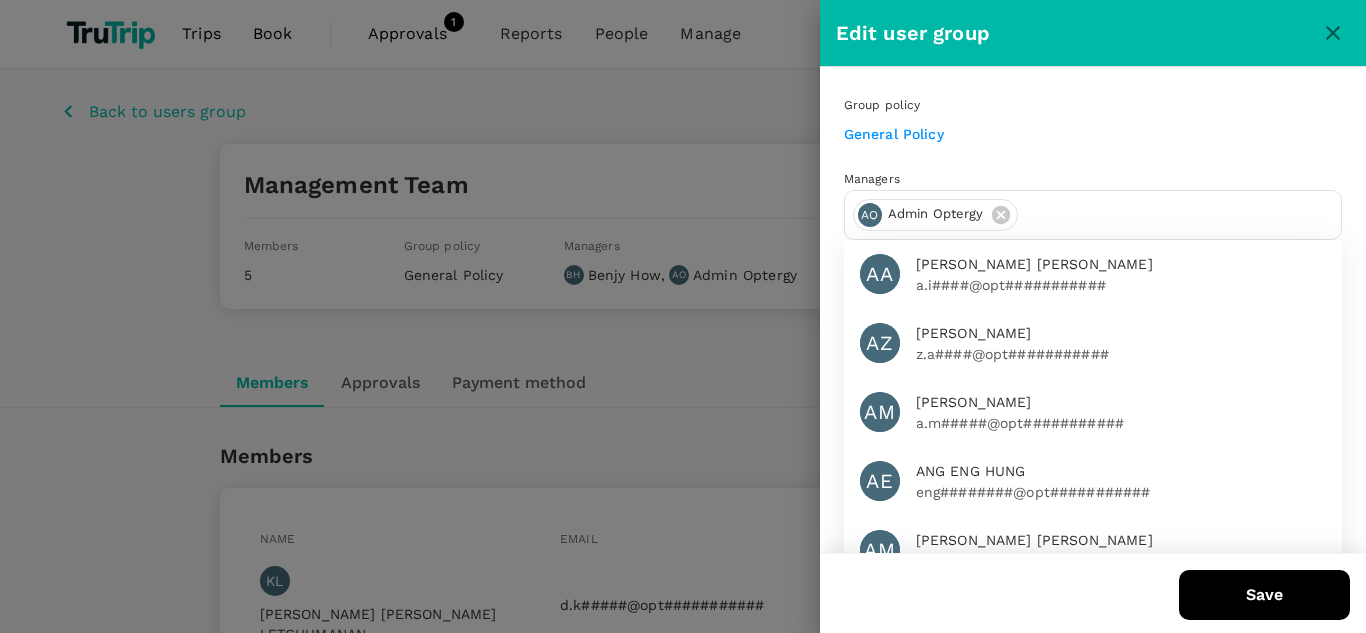 scroll, scrollTop: 200, scrollLeft: 0, axis: vertical 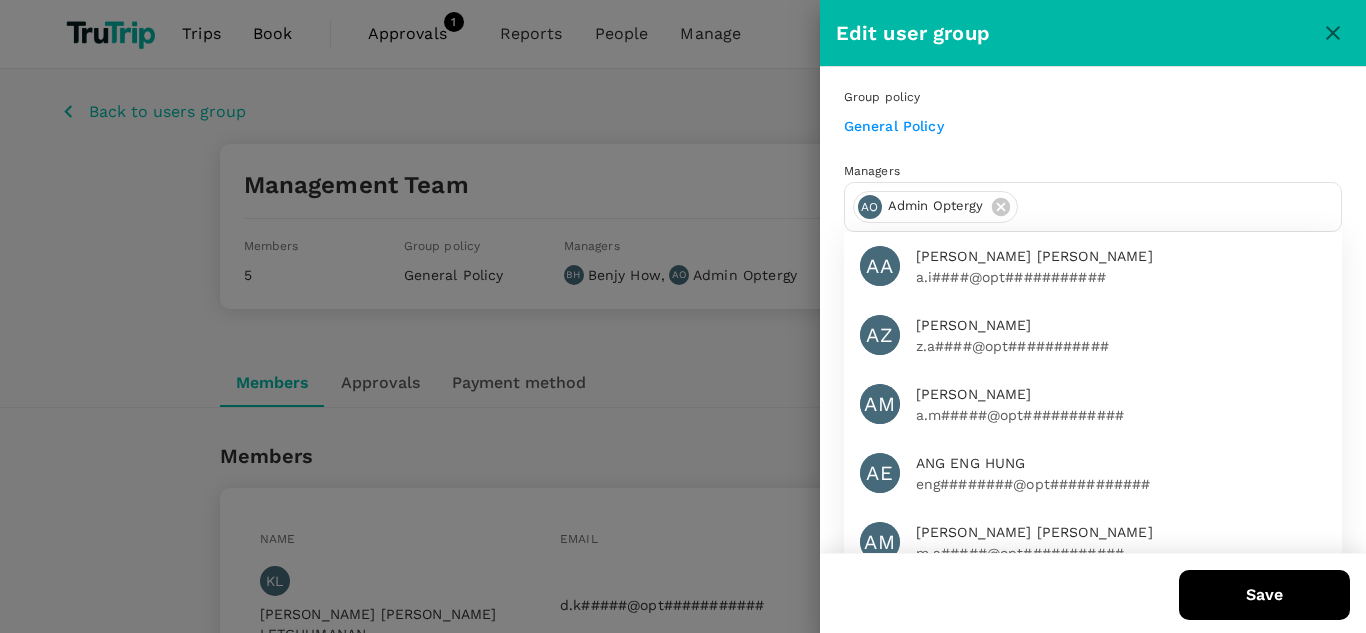 click on "eng########@opt###########" at bounding box center (1121, 484) 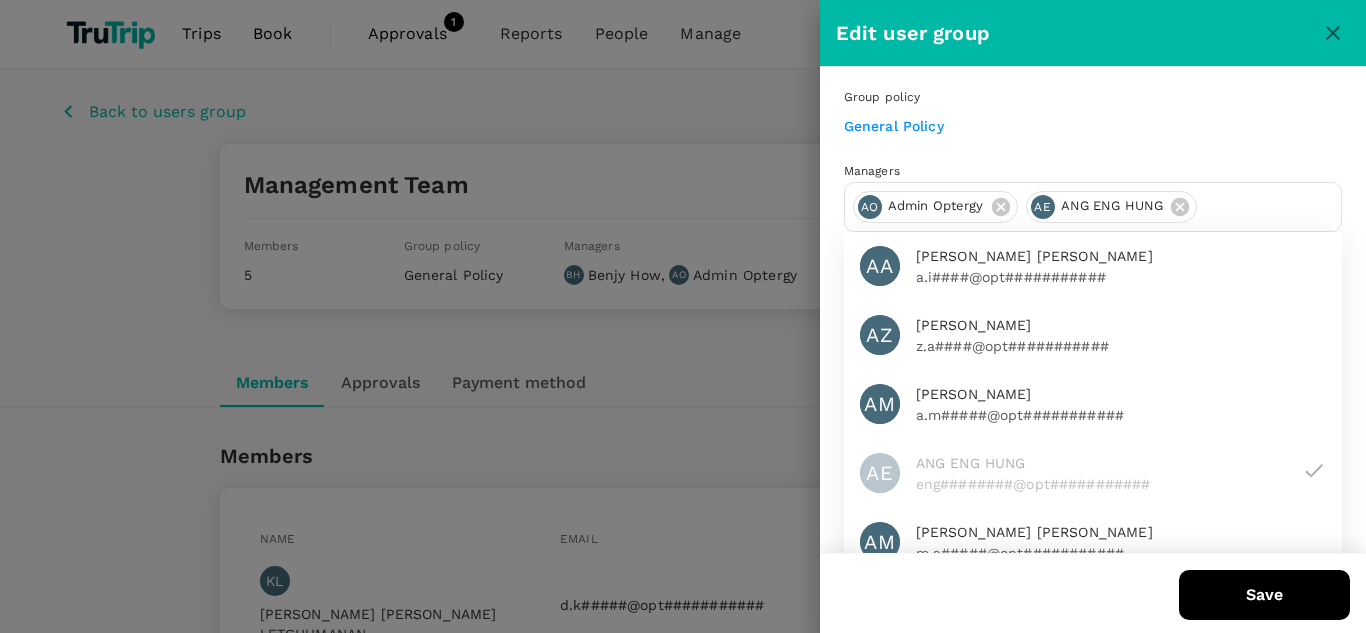 click on "Save" at bounding box center (1264, 595) 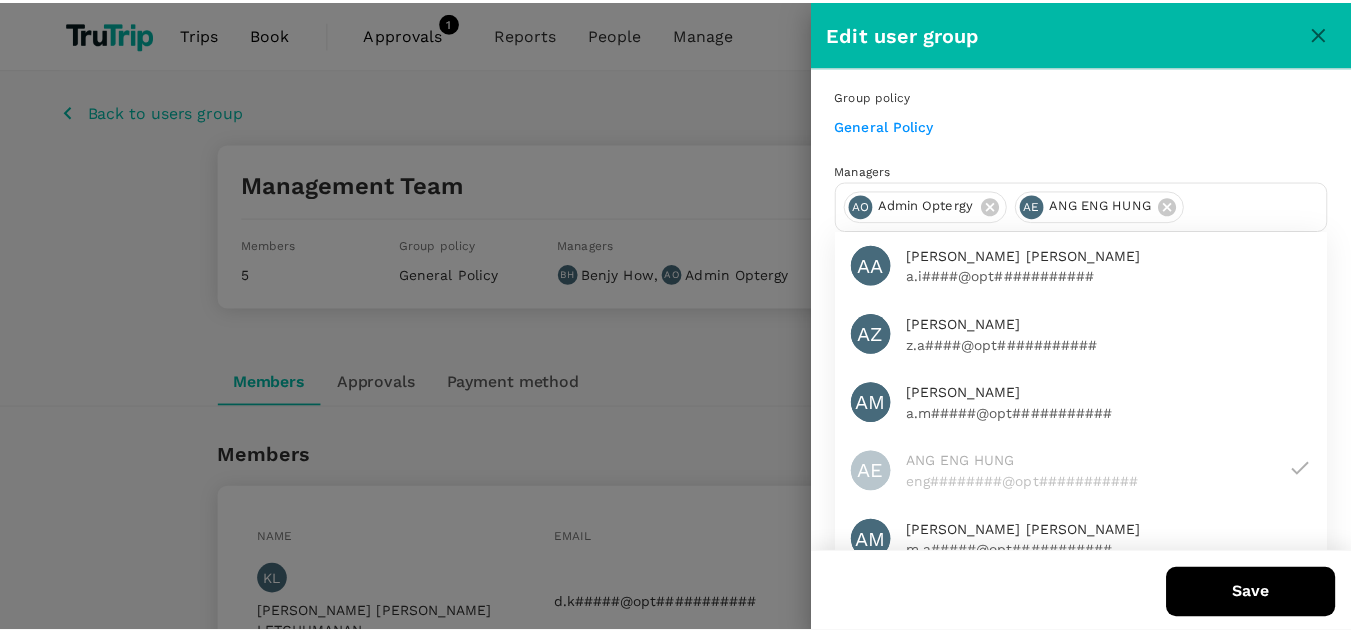 scroll, scrollTop: 0, scrollLeft: 0, axis: both 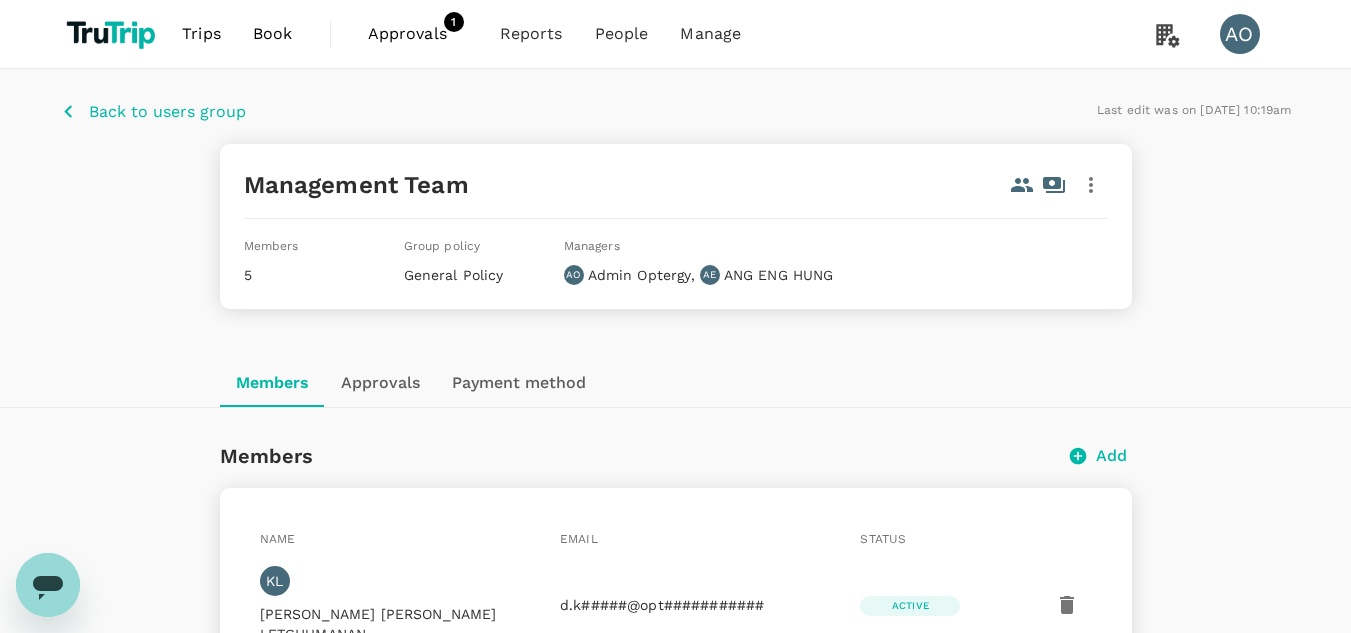 click on "Back to users group" at bounding box center (167, 112) 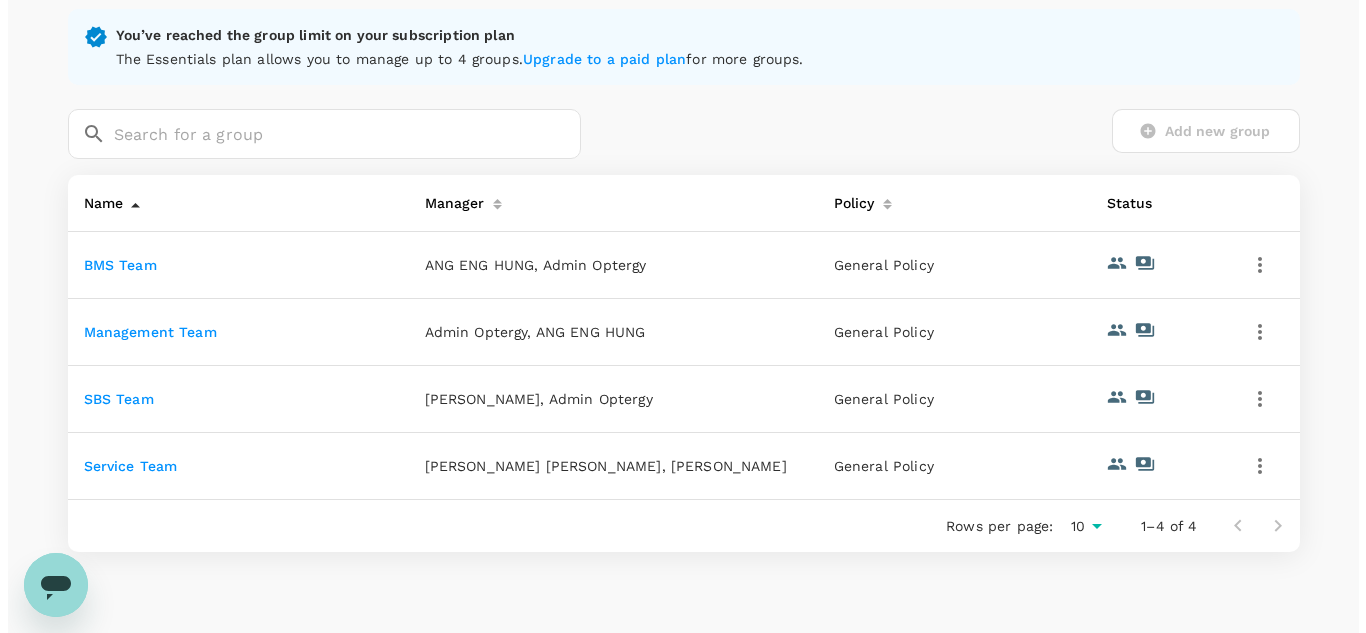 scroll, scrollTop: 300, scrollLeft: 0, axis: vertical 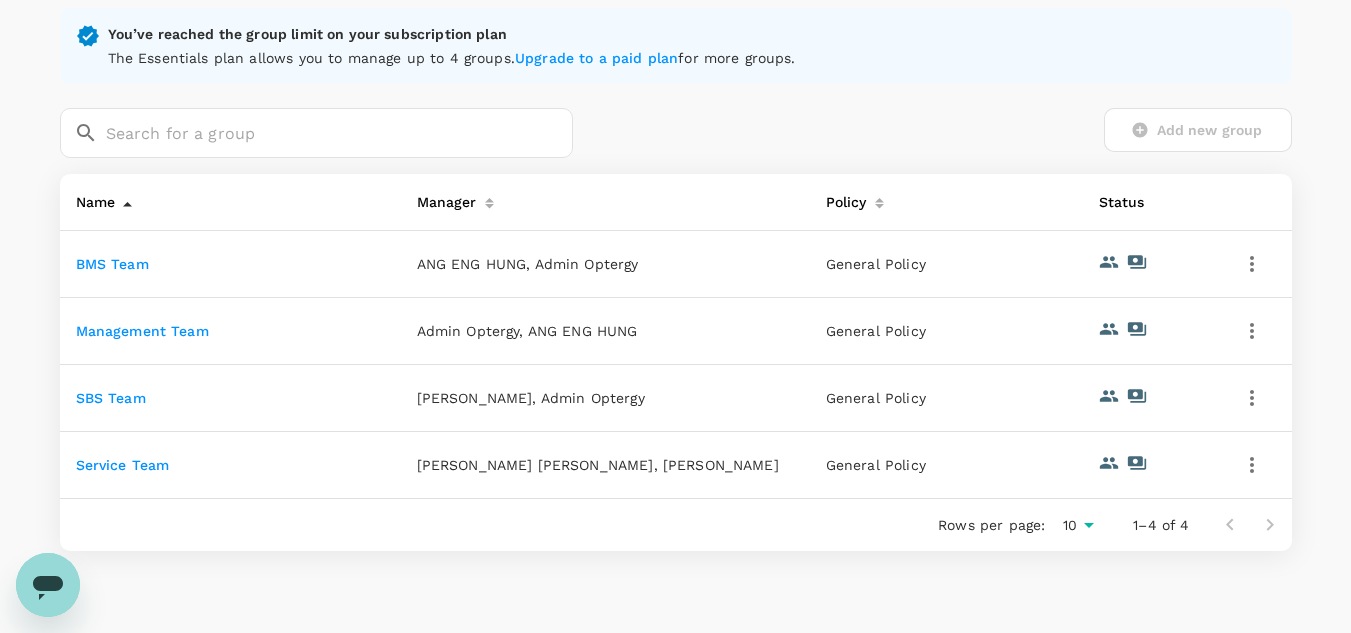 click on "Add new group" at bounding box center [932, 130] 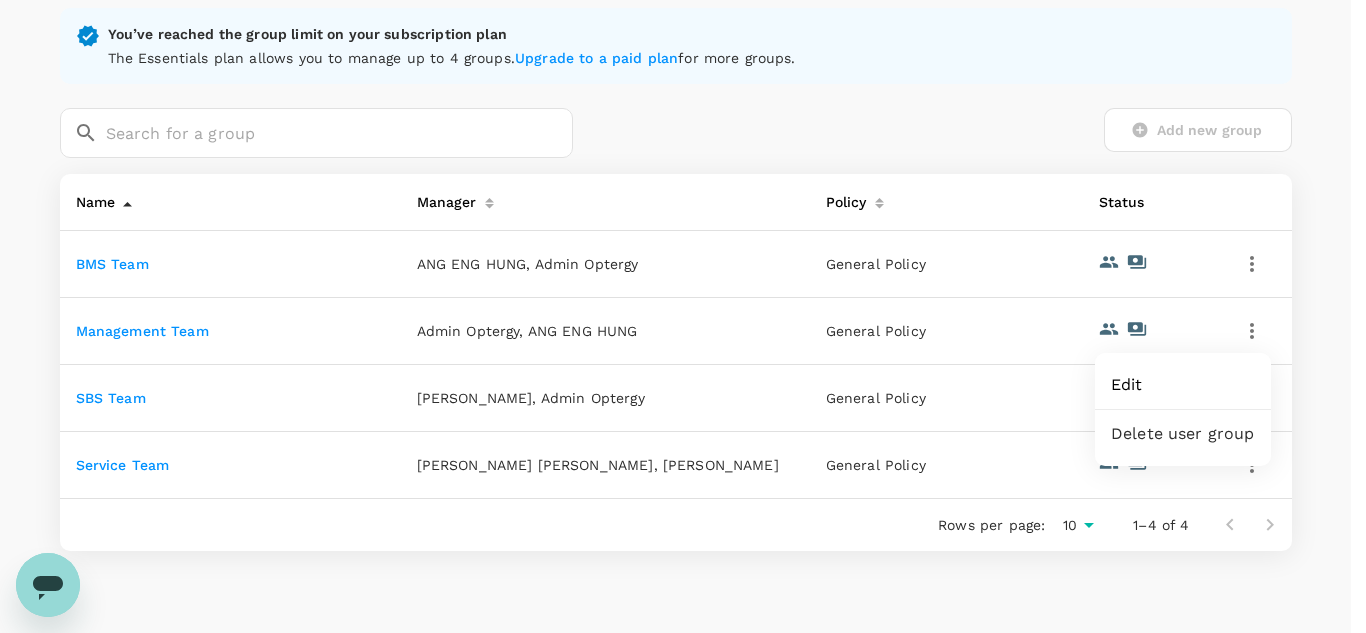 click on "Edit" at bounding box center (1183, 385) 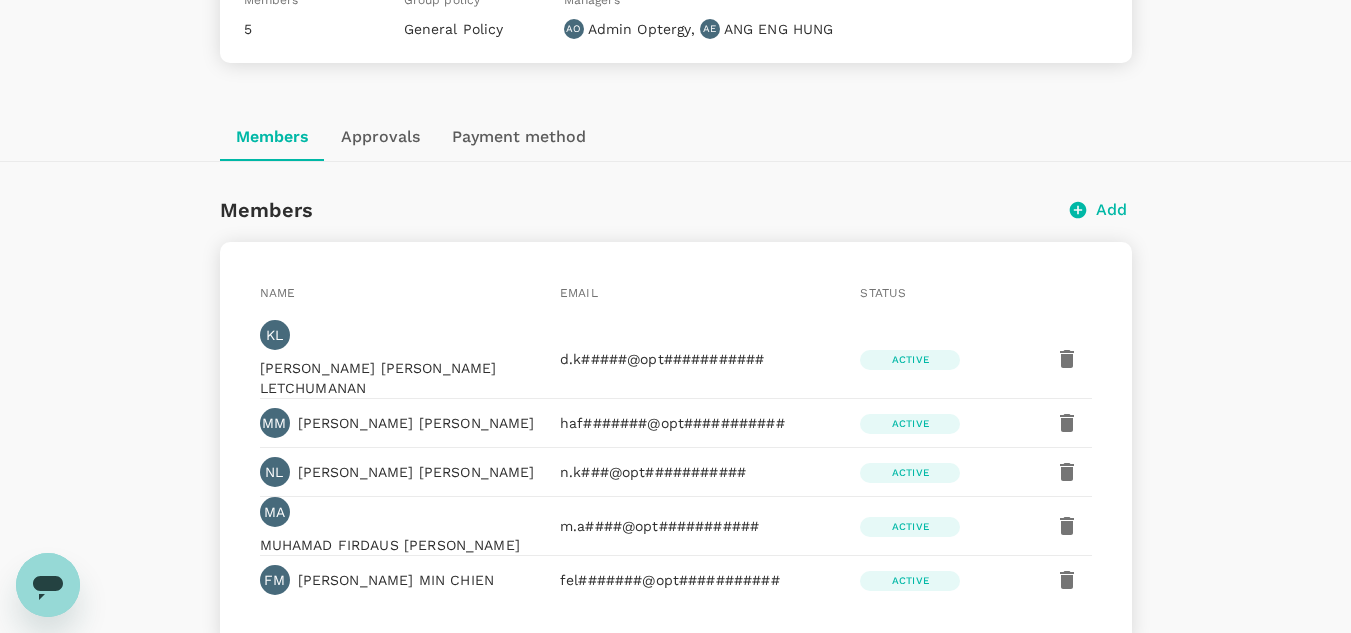 scroll, scrollTop: 300, scrollLeft: 0, axis: vertical 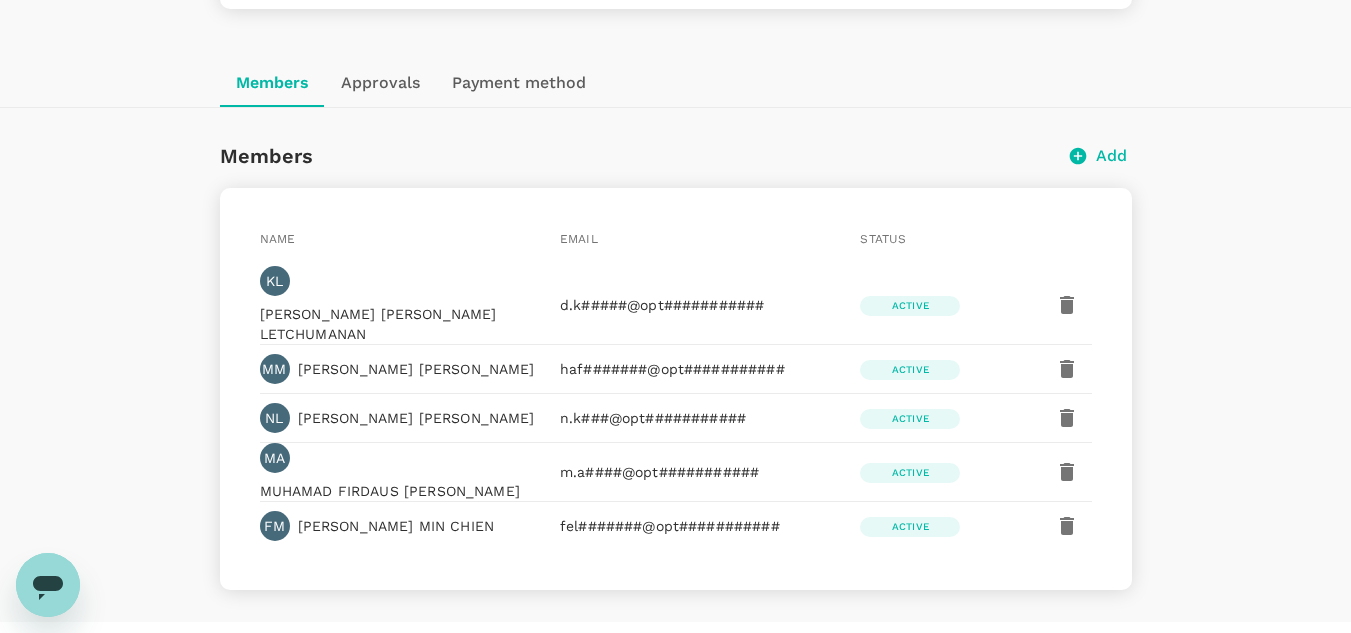 click on "Add" at bounding box center (1111, 156) 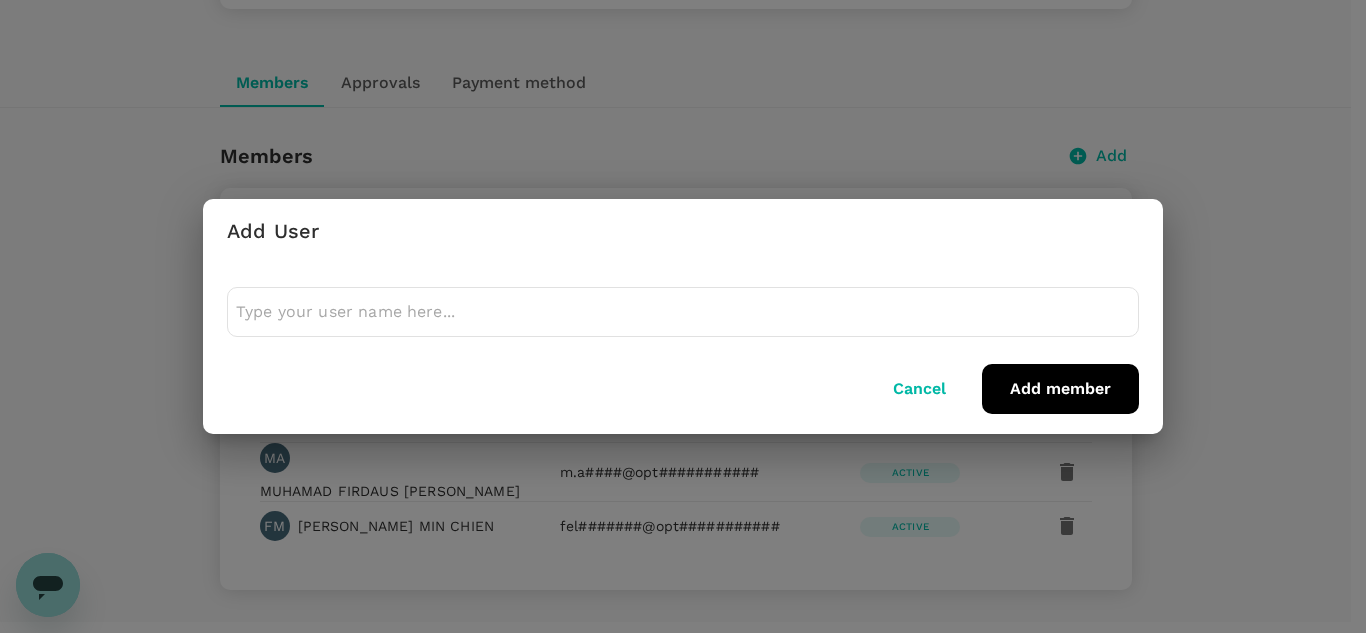 click at bounding box center [683, 312] 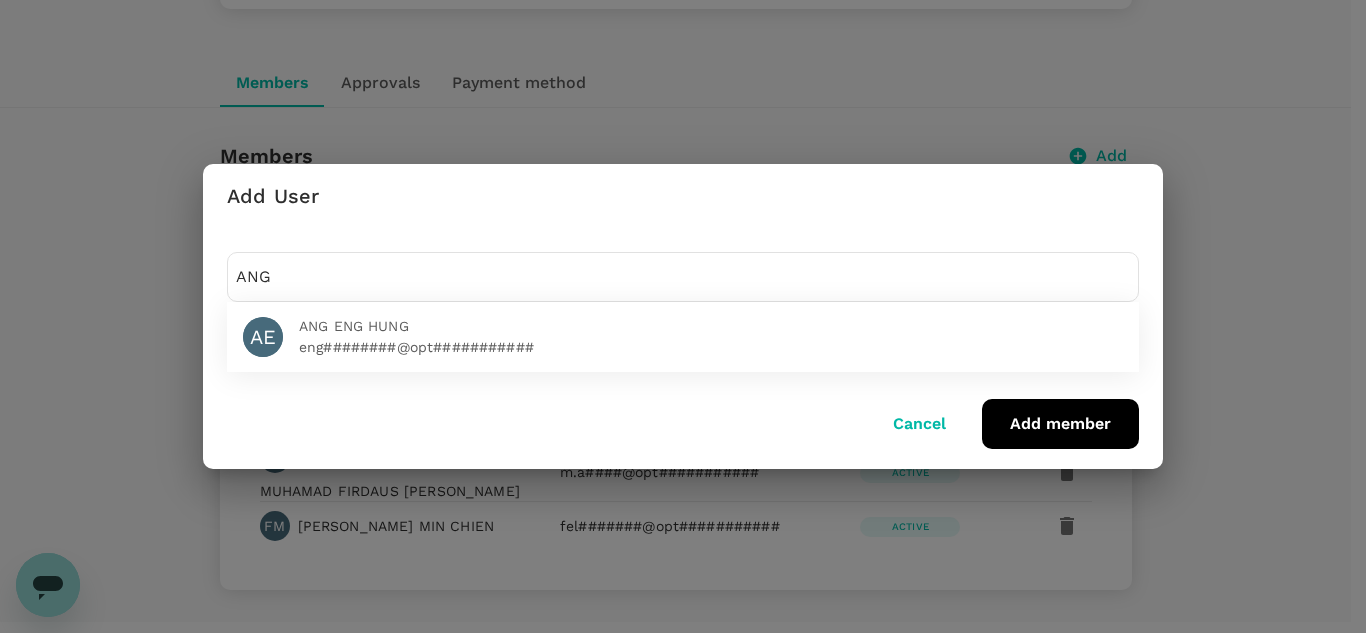 type on "ANG" 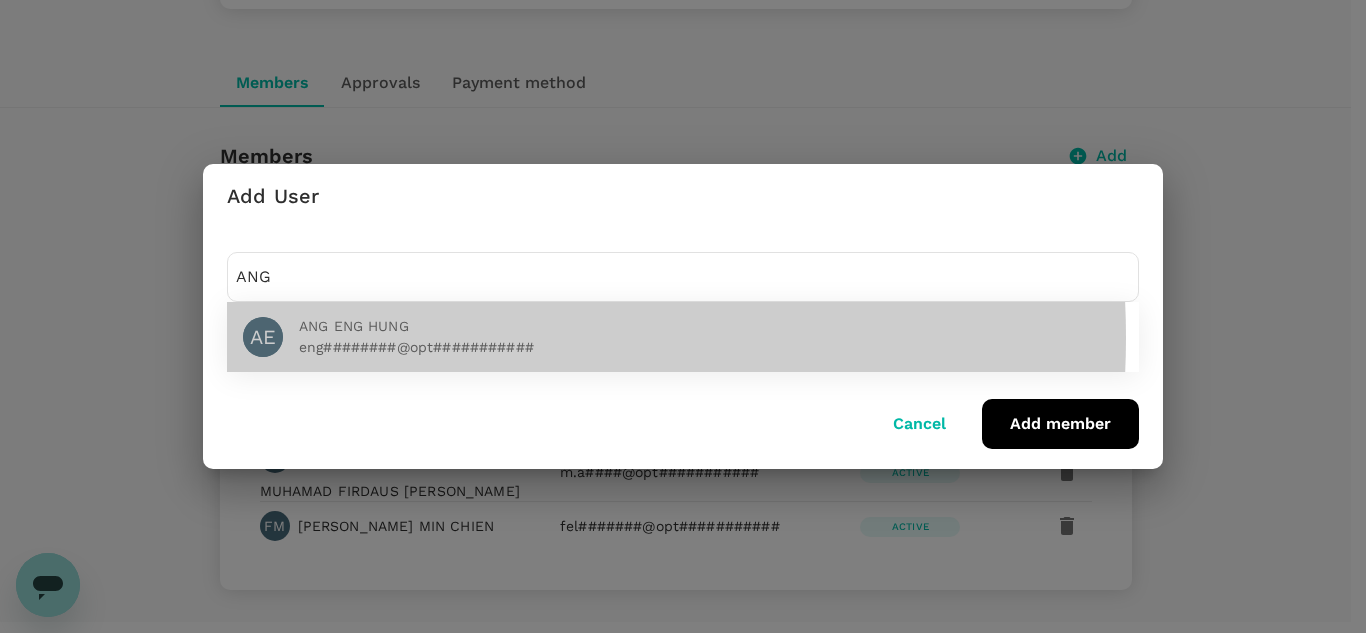 click on "eng########@opt###########" at bounding box center (711, 347) 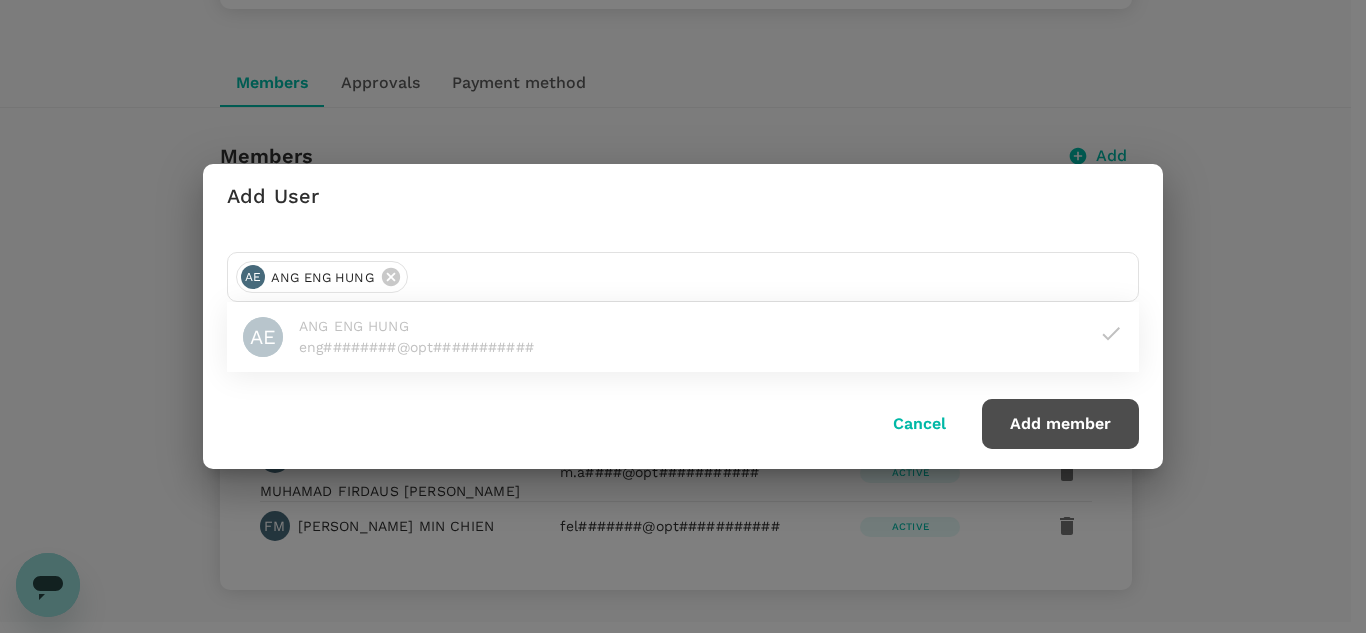 click on "Add member" at bounding box center [1060, 424] 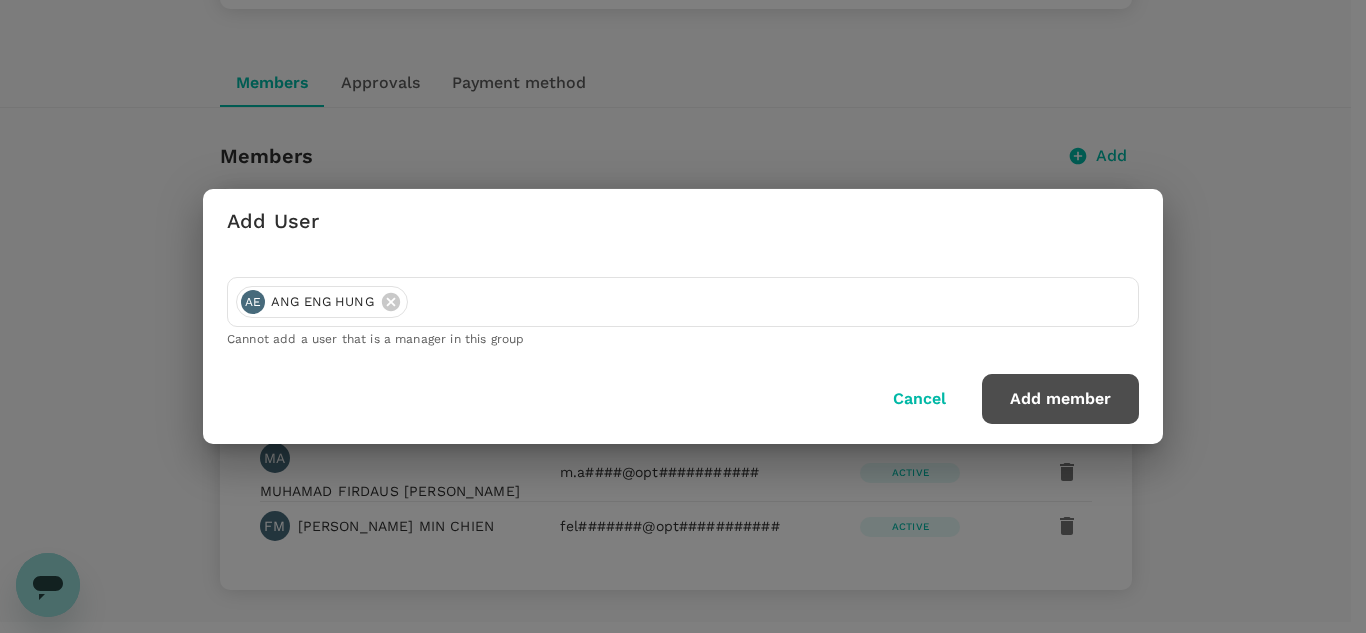click on "Add member" at bounding box center (1060, 399) 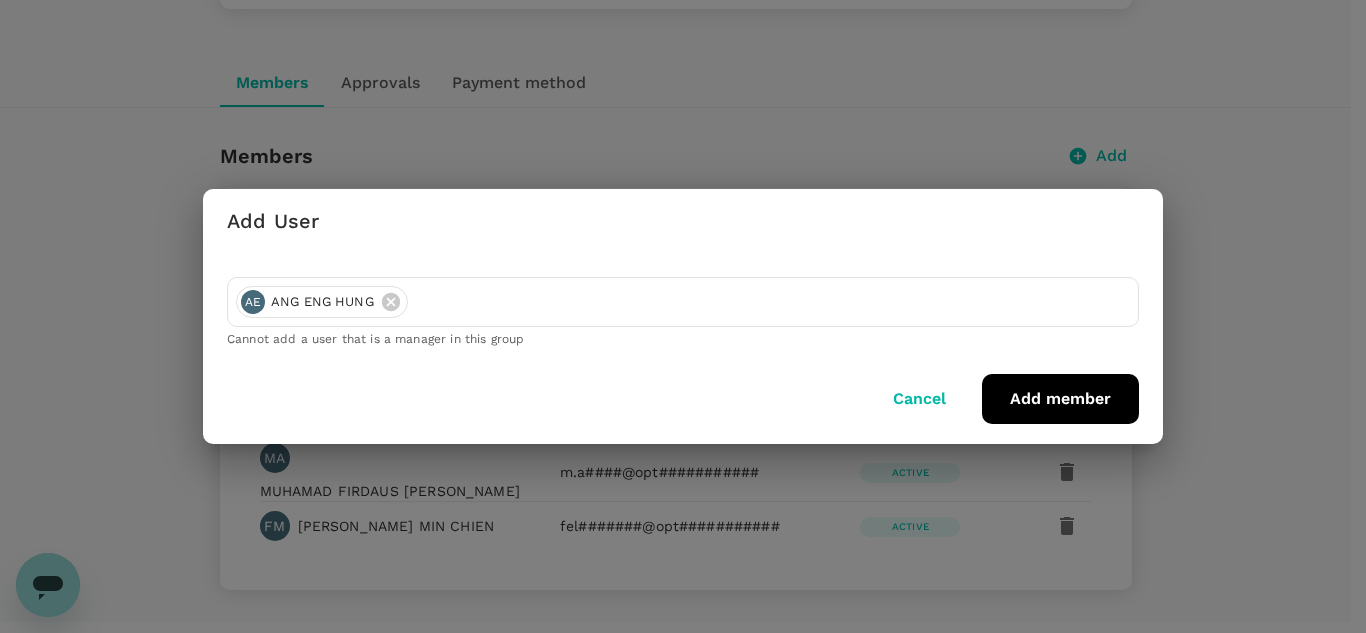 click on "Cancel" at bounding box center (919, 399) 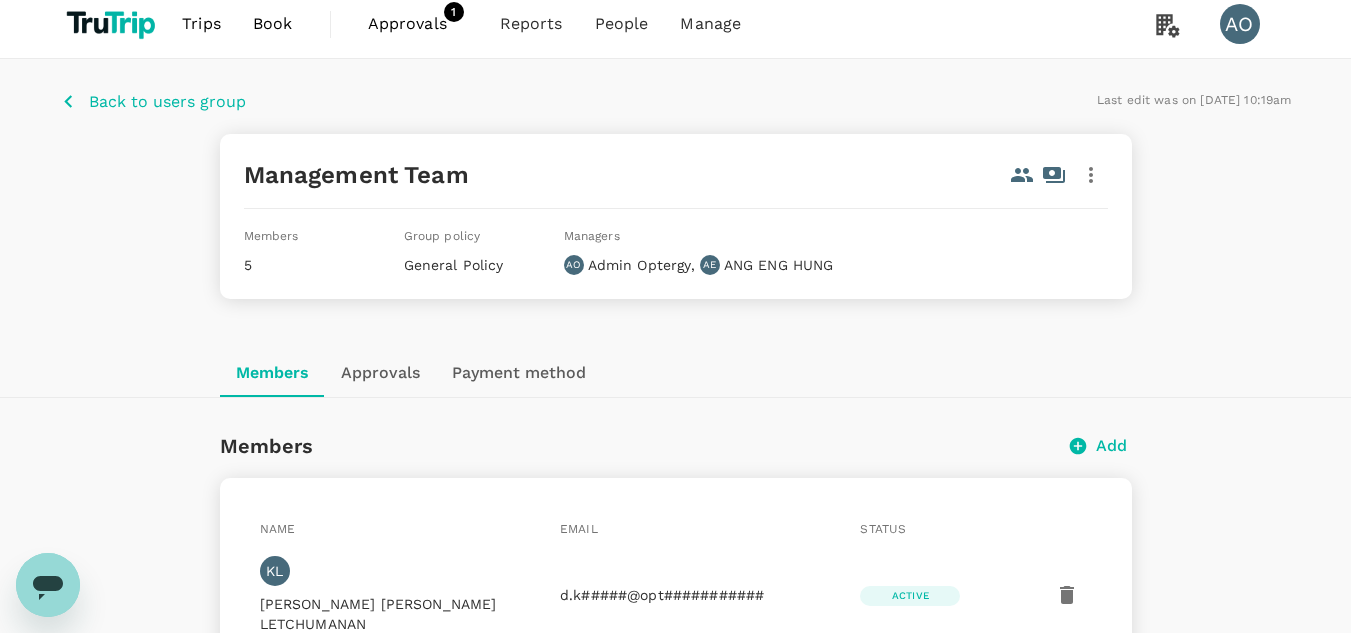 scroll, scrollTop: 0, scrollLeft: 0, axis: both 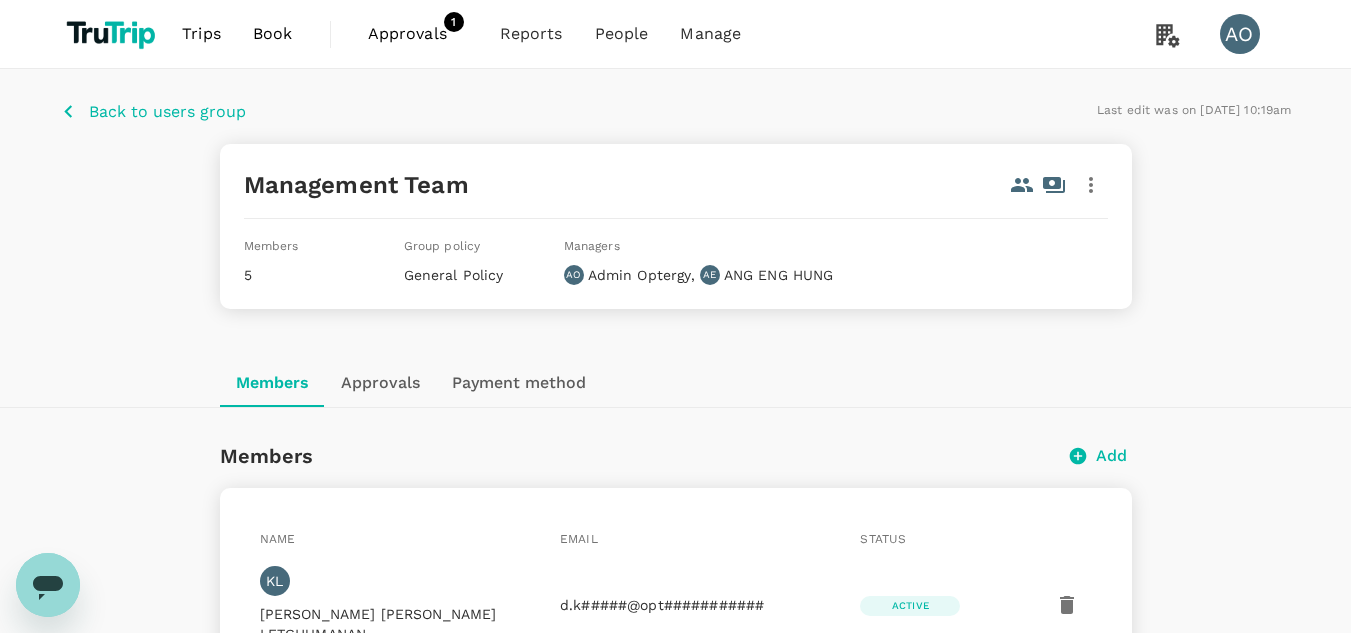 click on "Approvals 1" at bounding box center (418, 34) 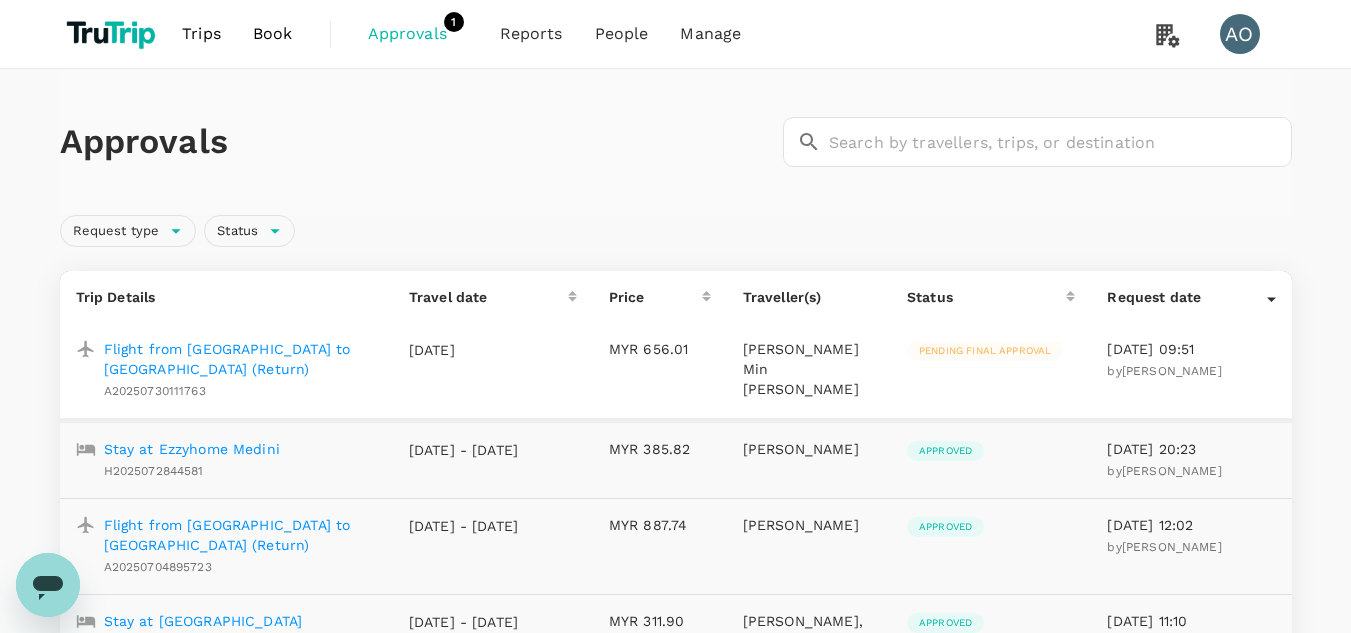 click on "Flight from [GEOGRAPHIC_DATA] to [GEOGRAPHIC_DATA] (Return)" at bounding box center [240, 359] 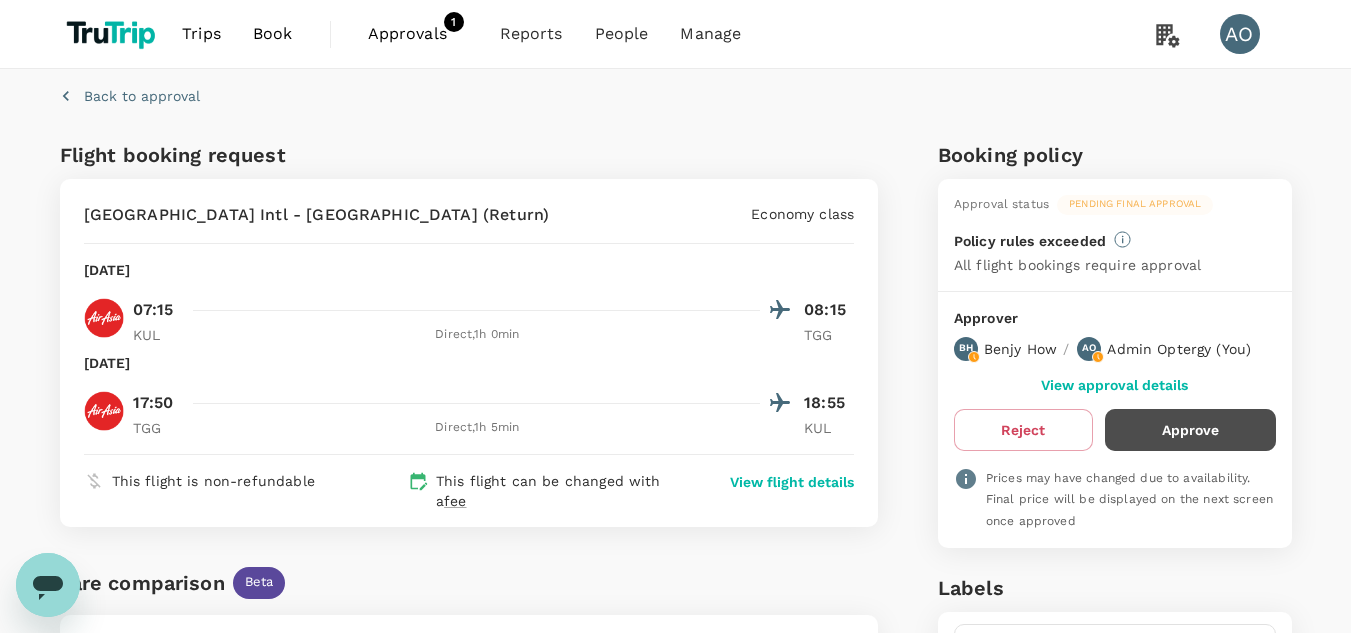 click on "Approve" at bounding box center (1190, 430) 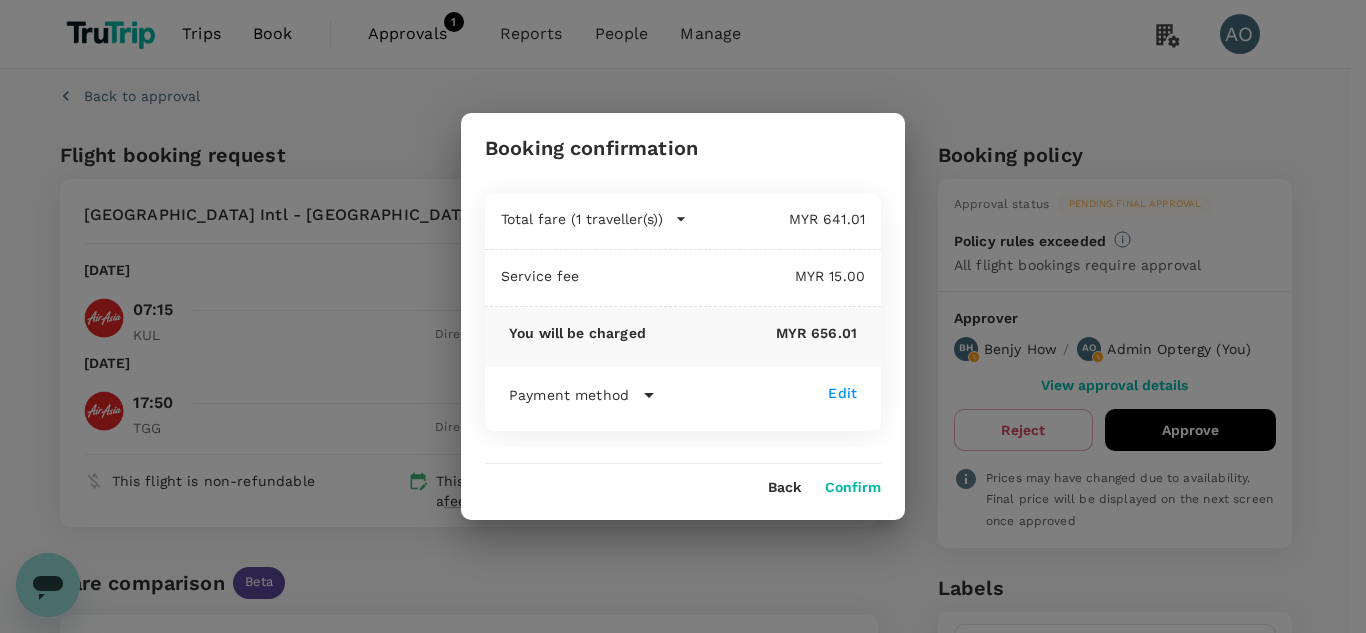 click on "Confirm" at bounding box center (853, 488) 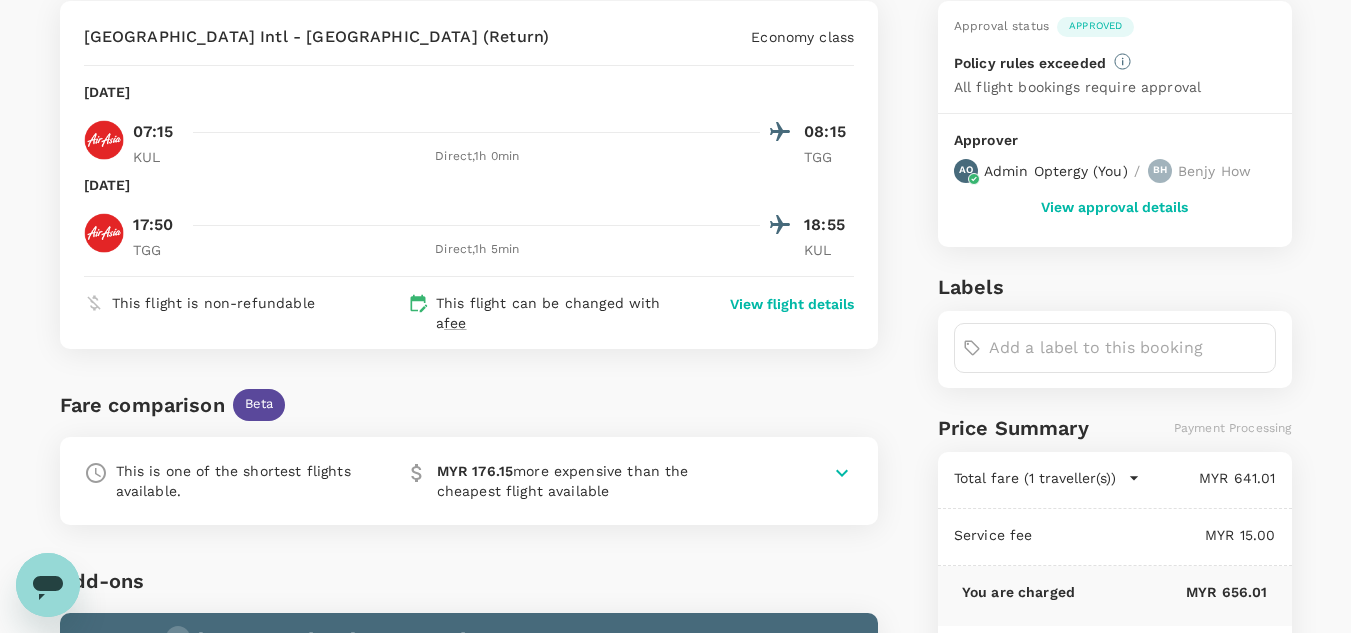 scroll, scrollTop: 0, scrollLeft: 0, axis: both 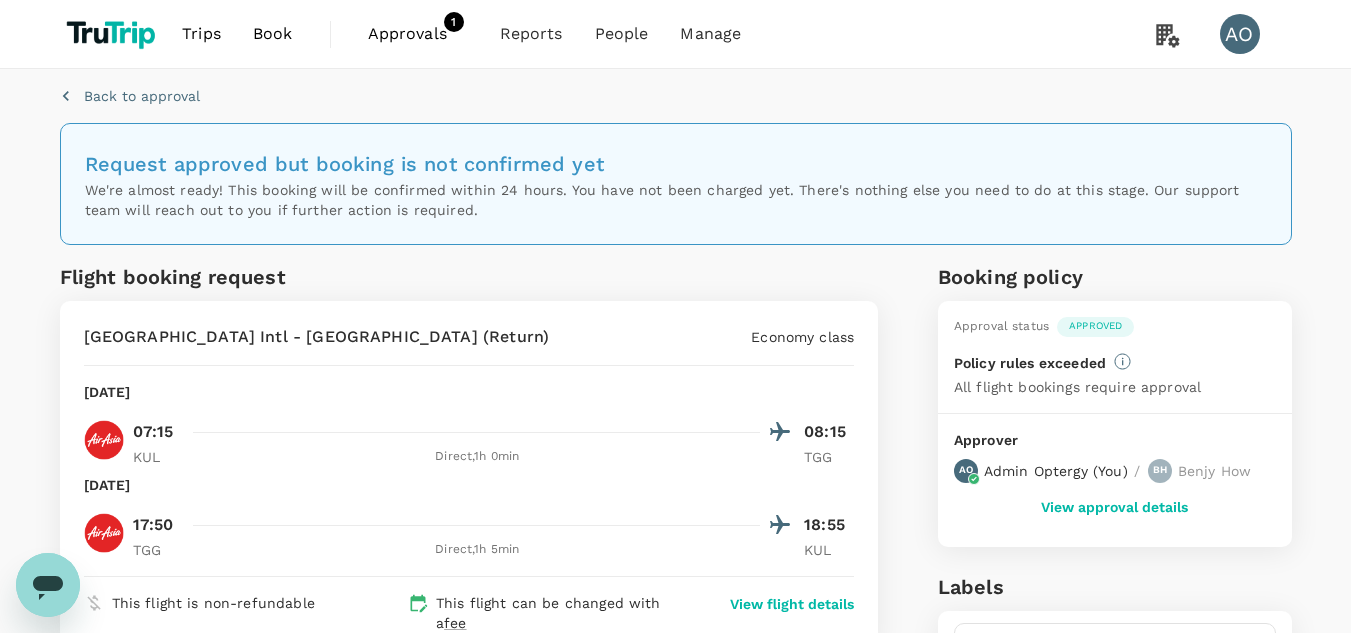 click on "Approvals" at bounding box center (418, 34) 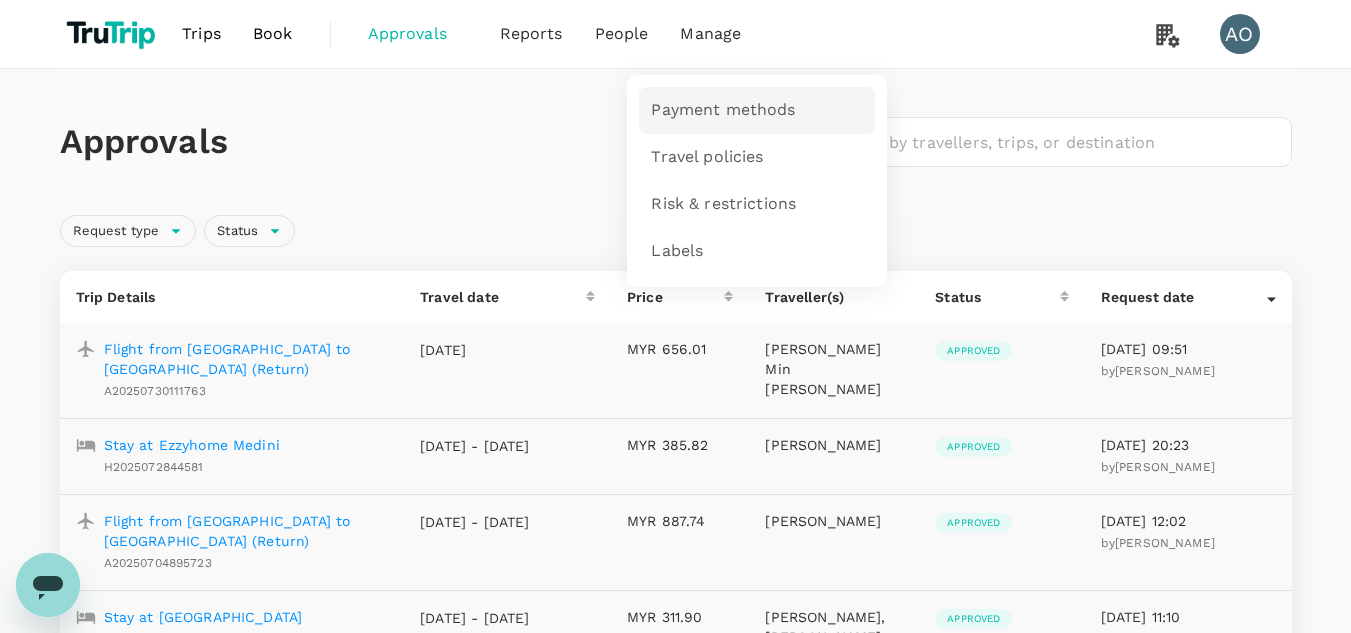 click on "Payment methods" at bounding box center (723, 110) 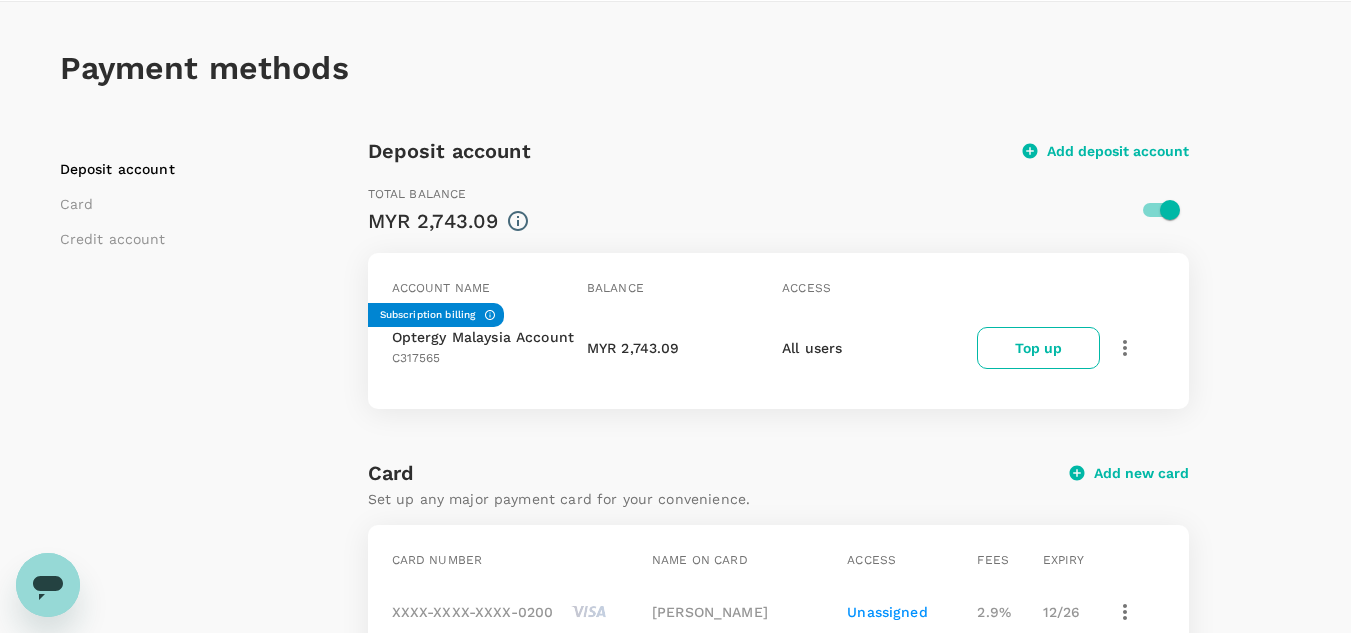 scroll, scrollTop: 100, scrollLeft: 0, axis: vertical 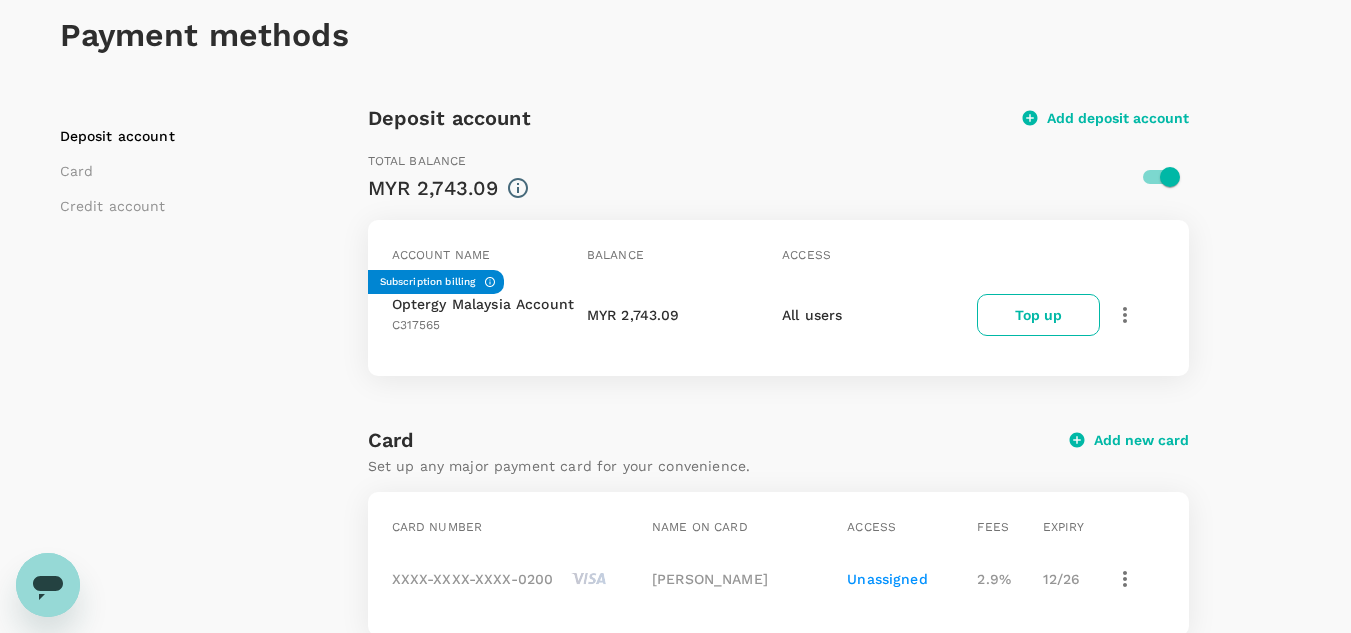 click on "Subscription billing" at bounding box center (438, 282) 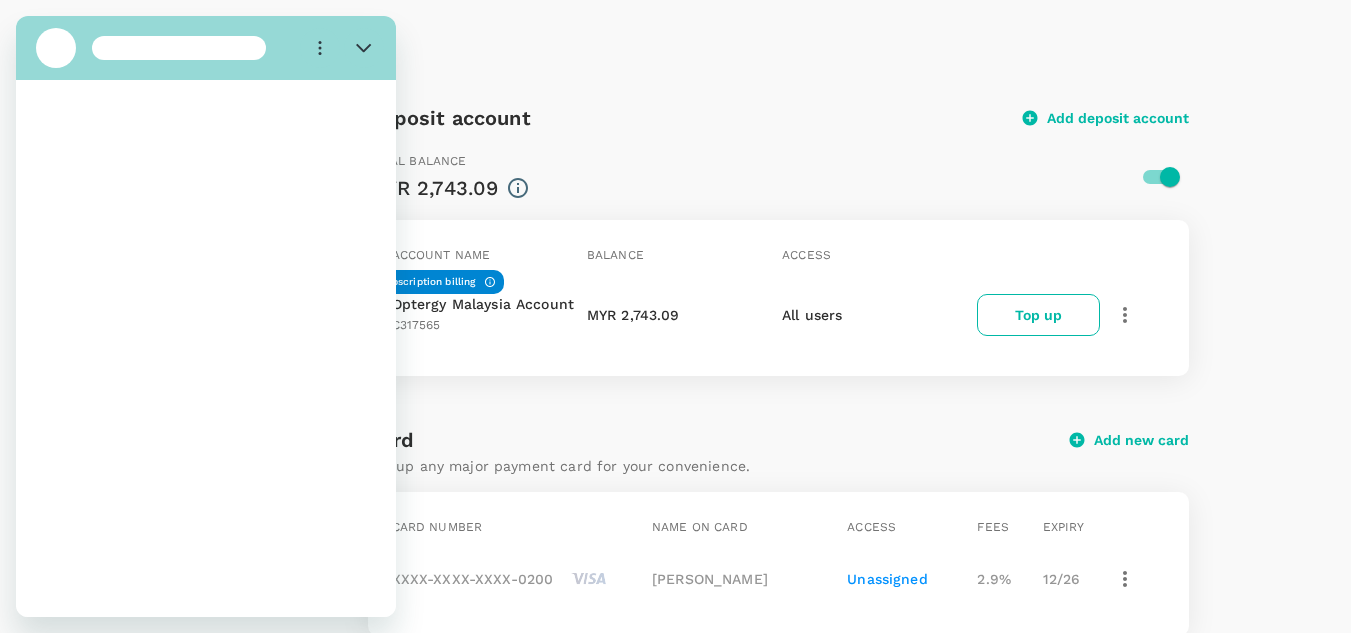 scroll, scrollTop: 0, scrollLeft: 0, axis: both 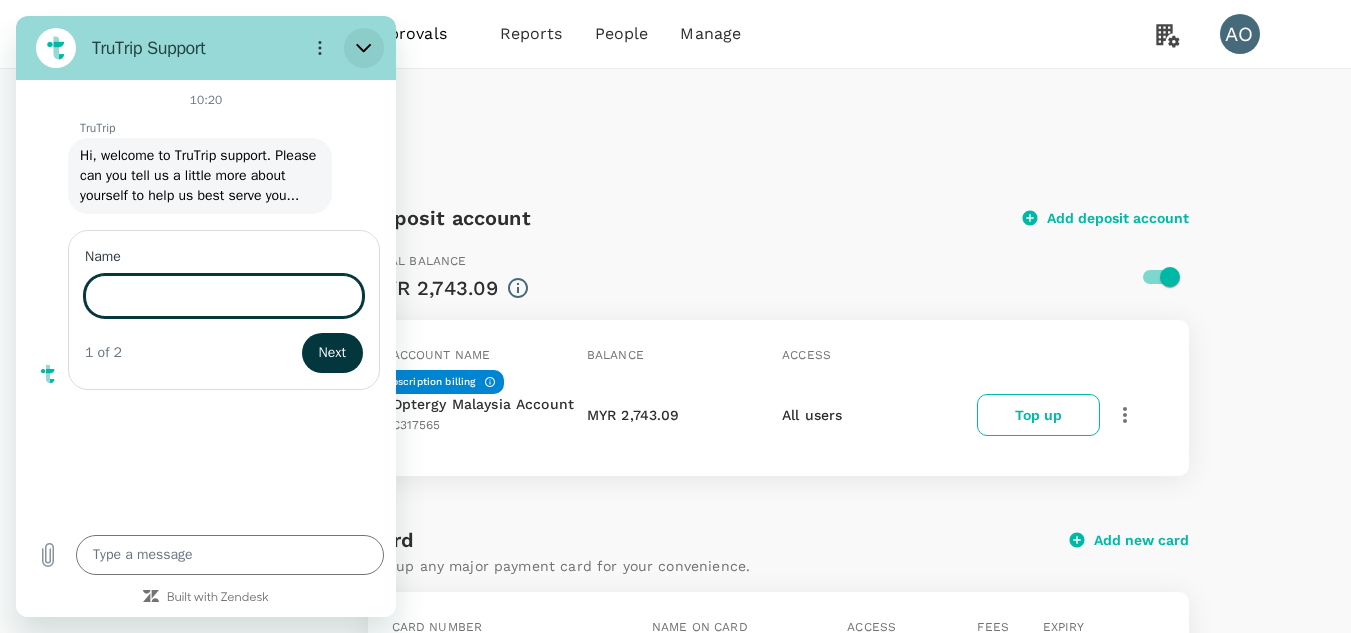 click at bounding box center [364, 48] 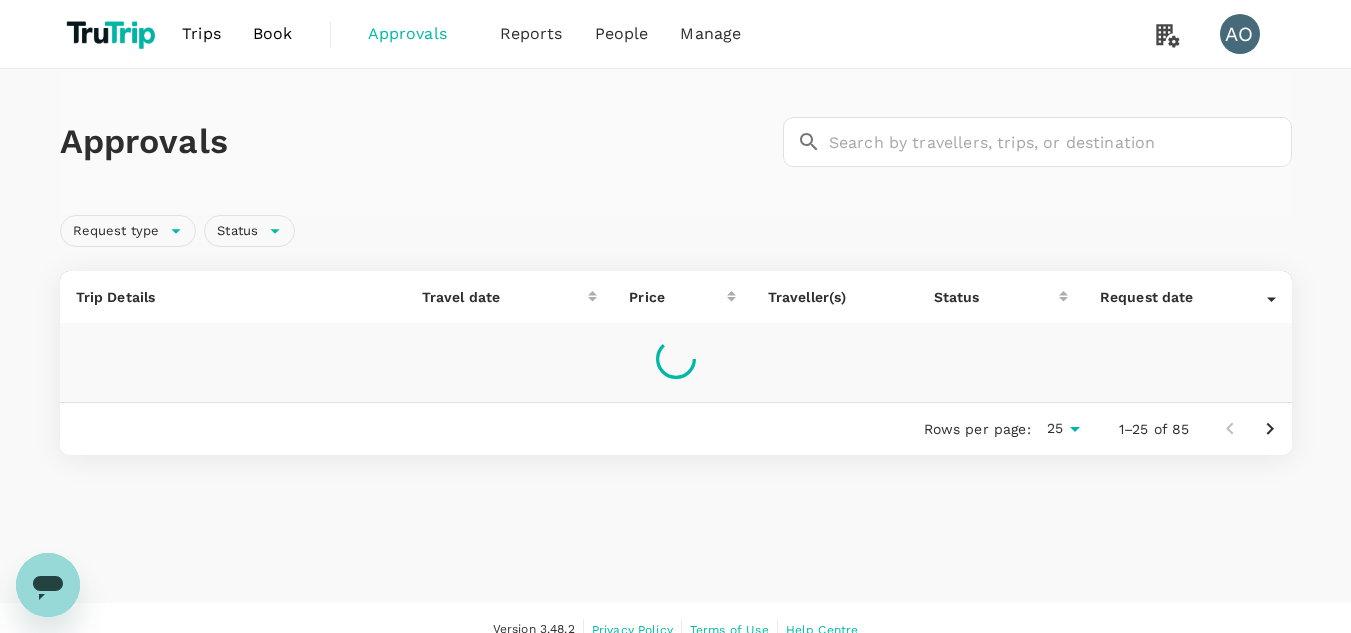 click 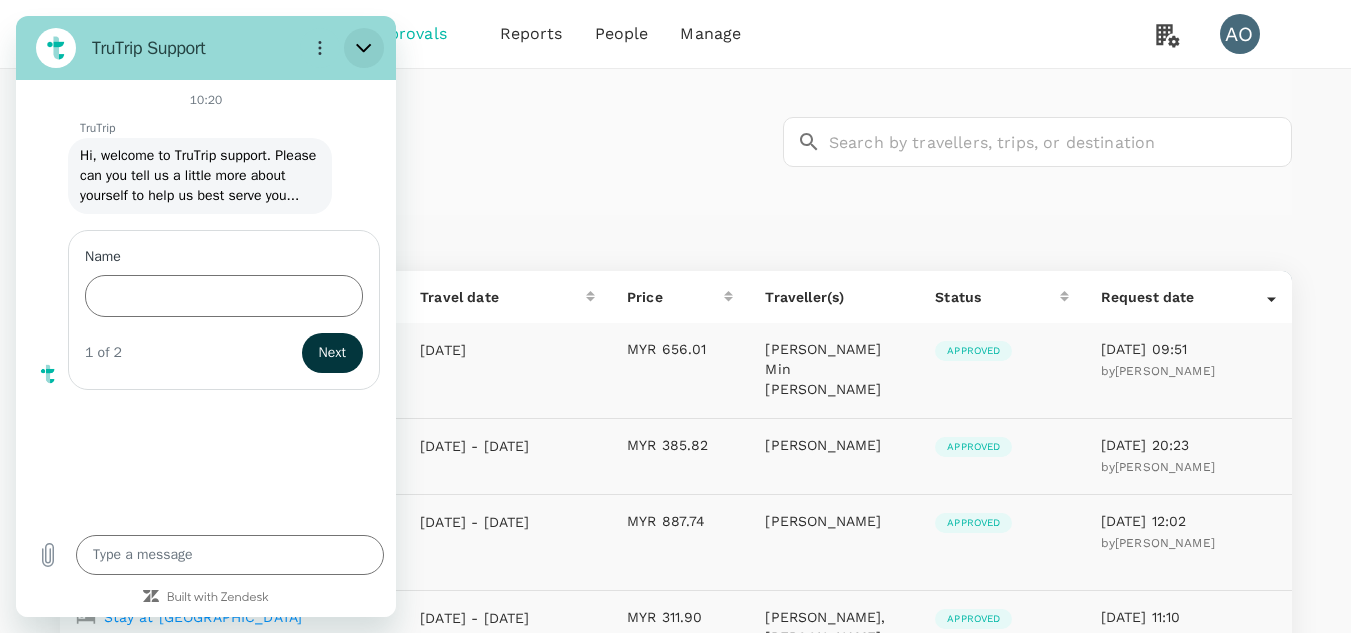 click 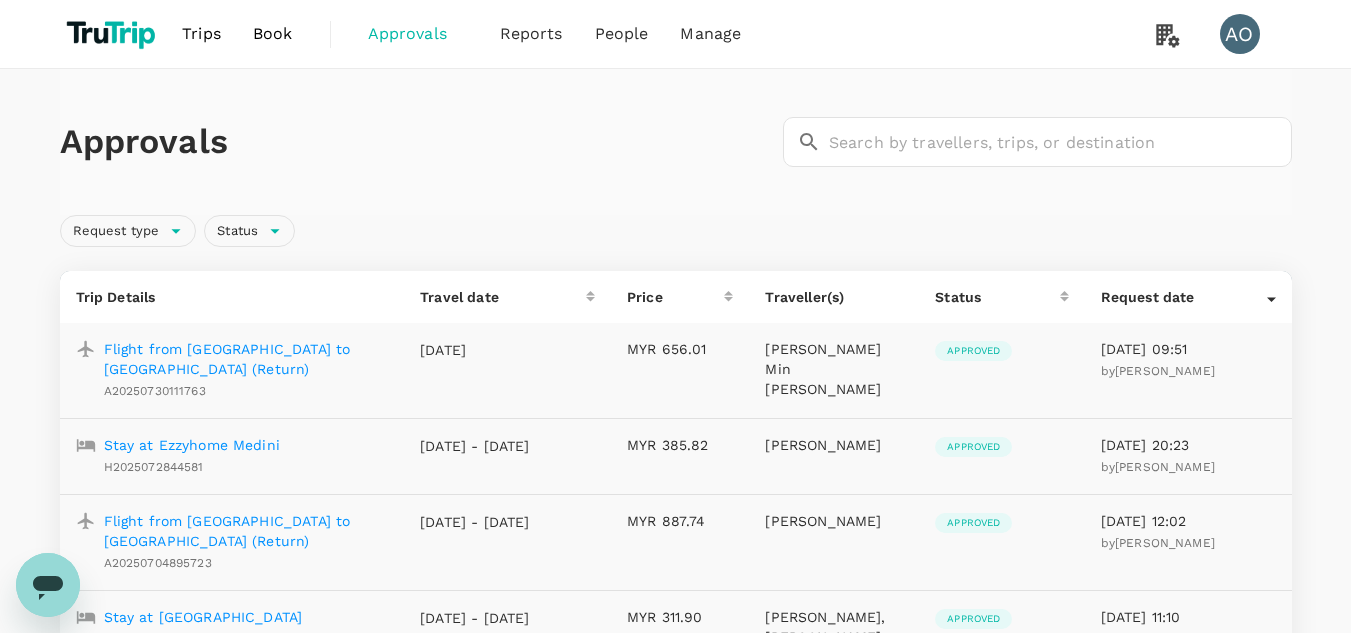 click at bounding box center [113, 34] 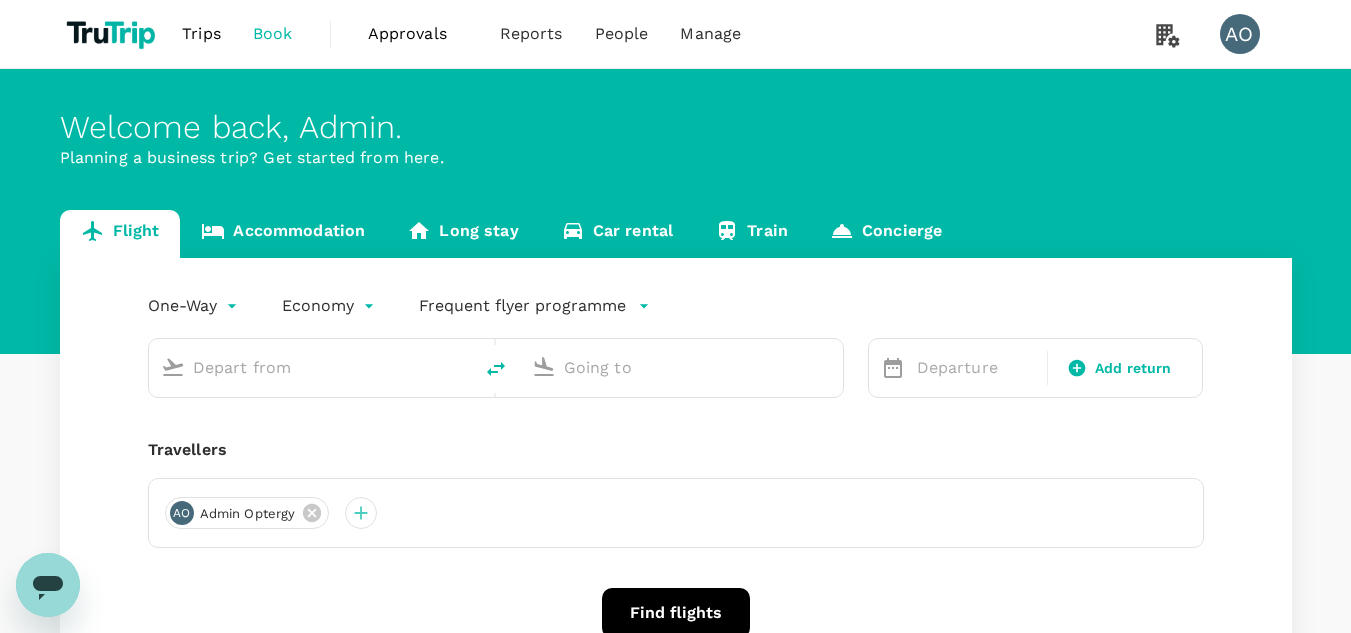 click at bounding box center (48, 585) 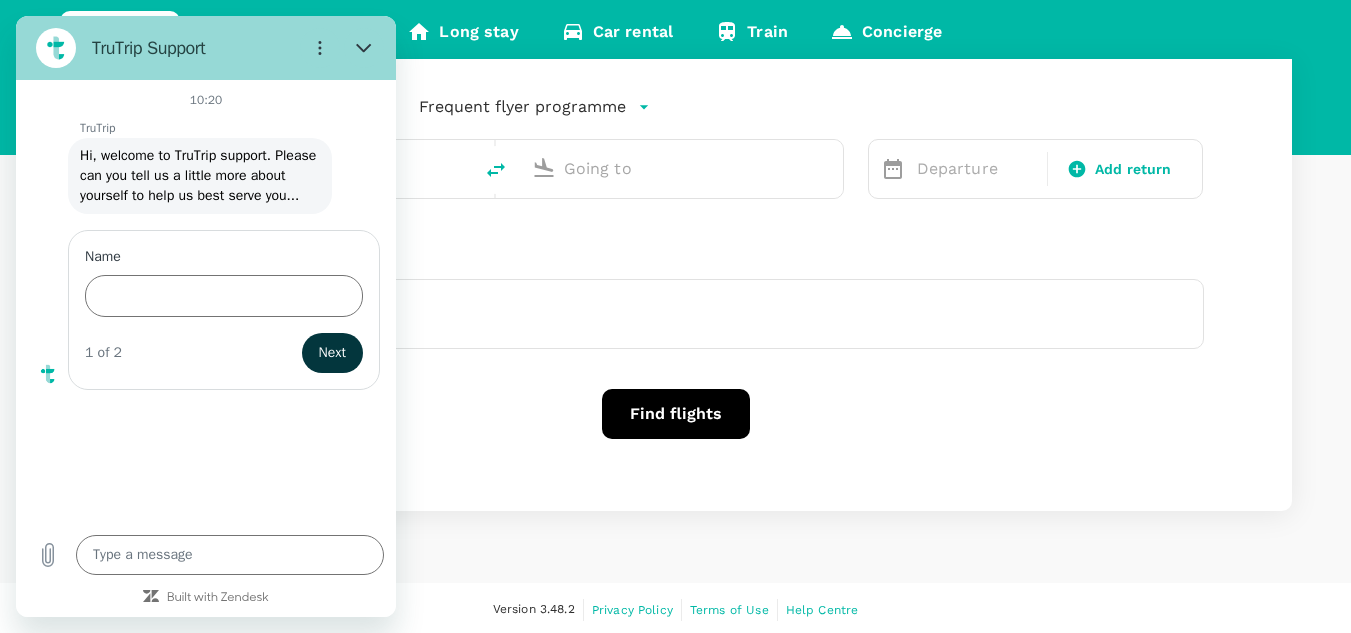 scroll, scrollTop: 200, scrollLeft: 0, axis: vertical 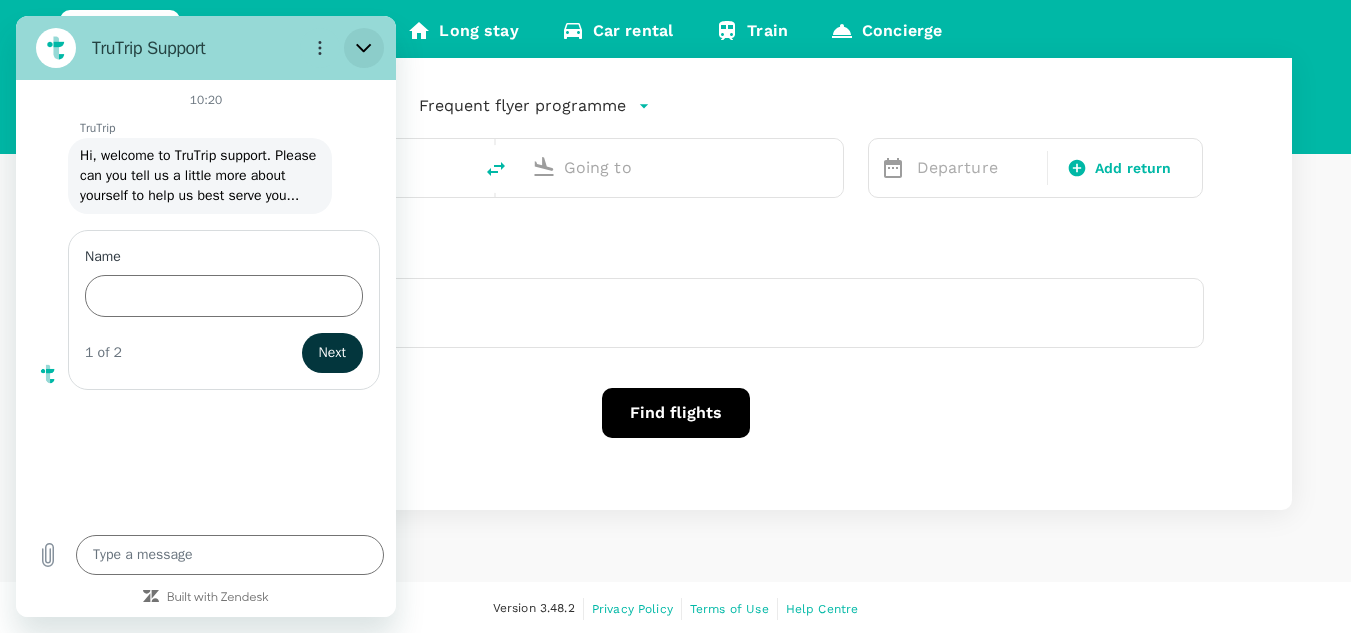 click 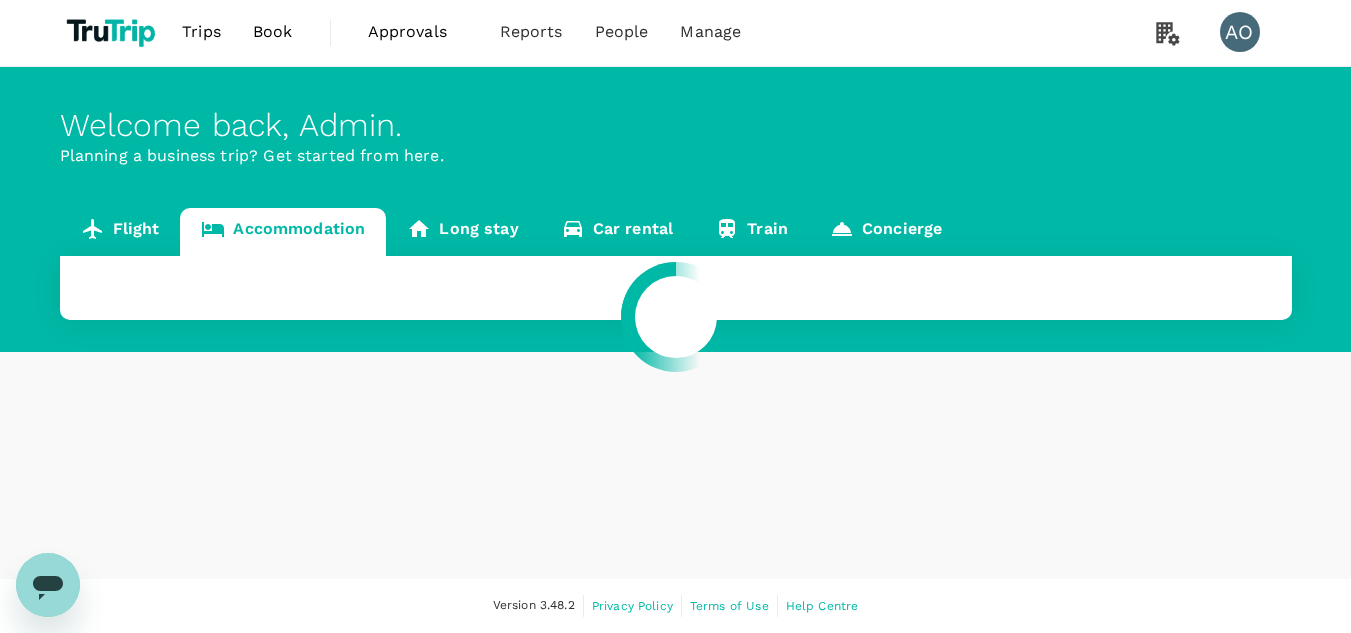 scroll, scrollTop: 0, scrollLeft: 0, axis: both 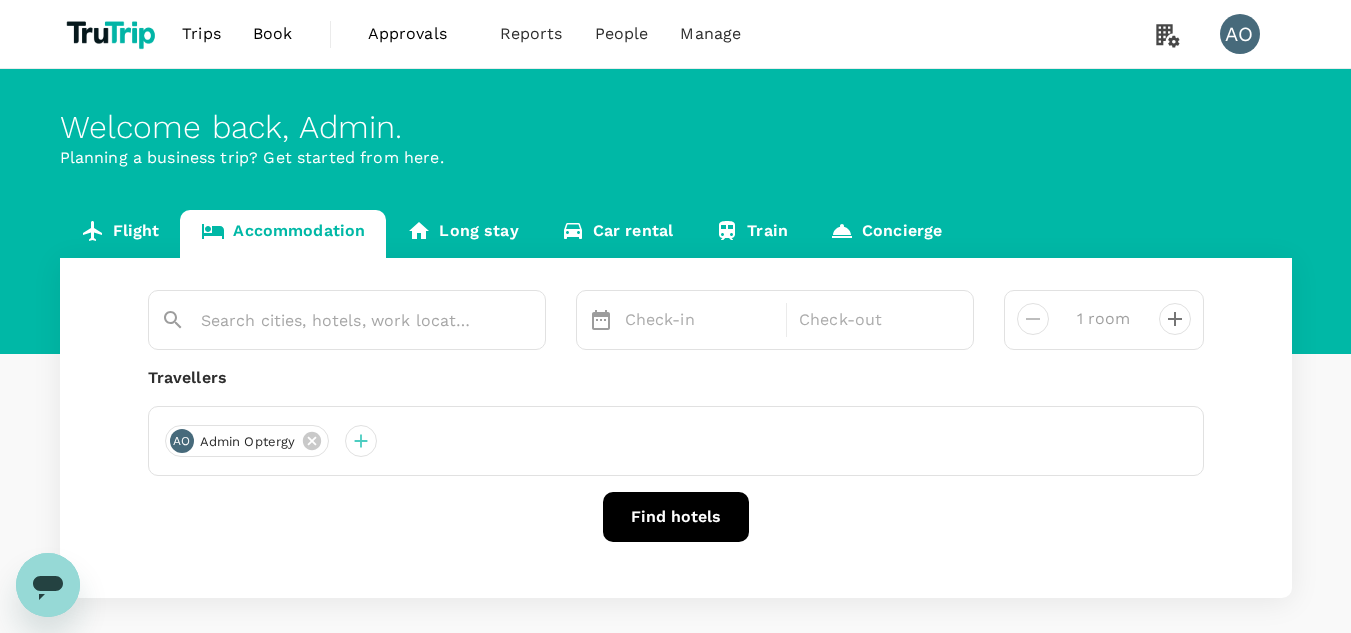 type on "x" 